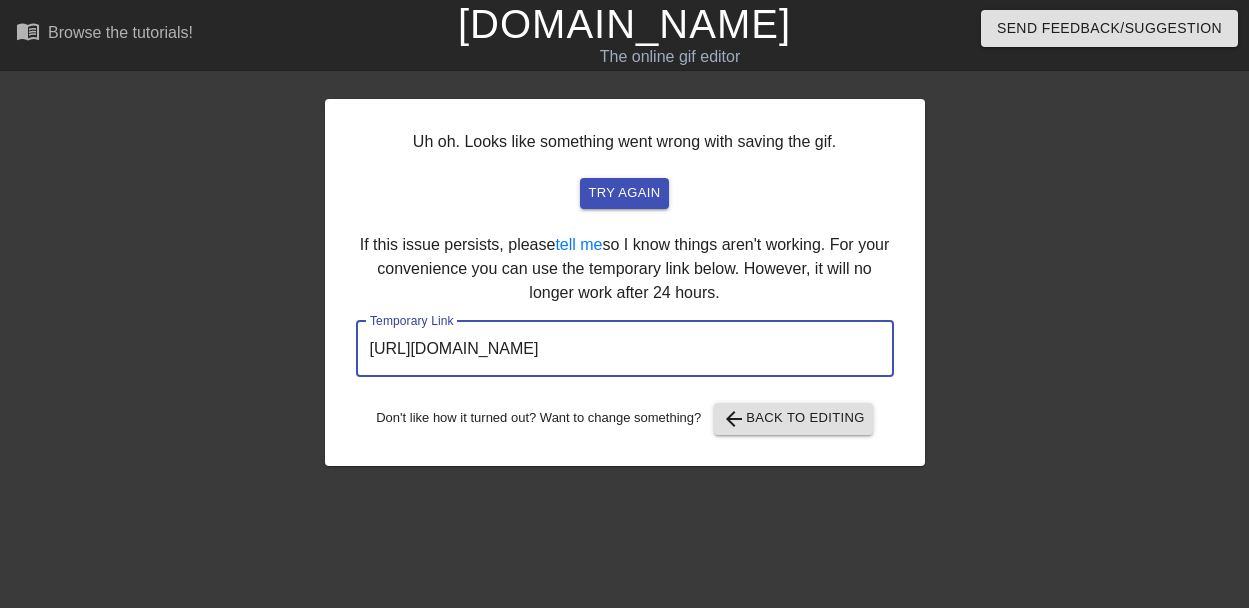 scroll, scrollTop: 80, scrollLeft: 15, axis: both 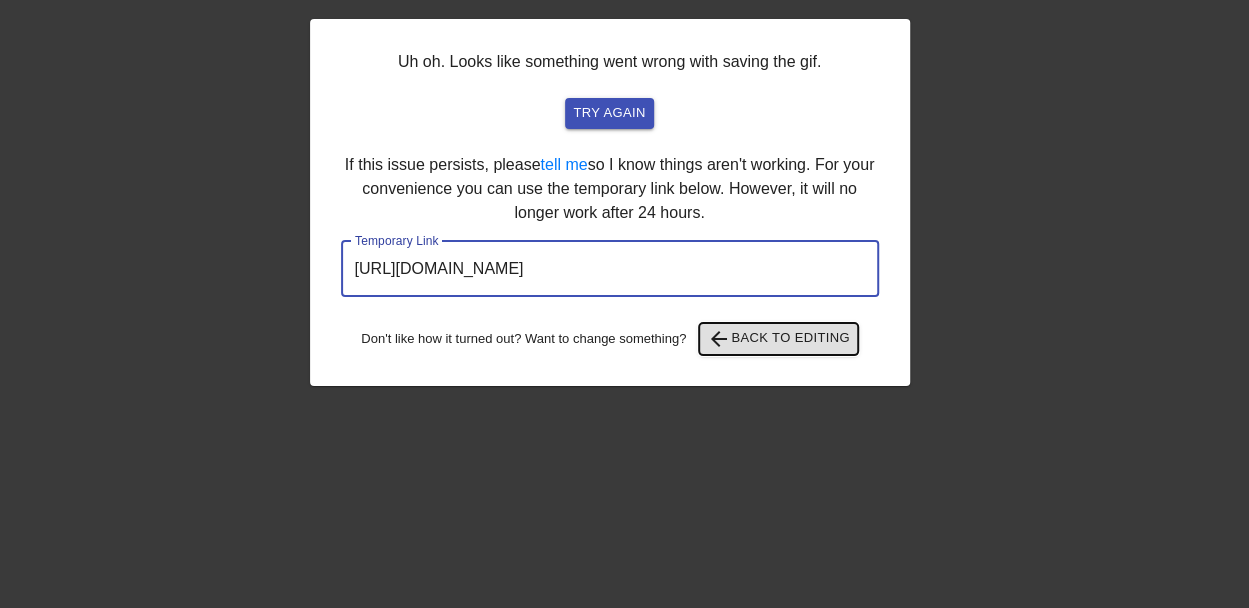click on "arrow_back Back to Editing" at bounding box center [778, 339] 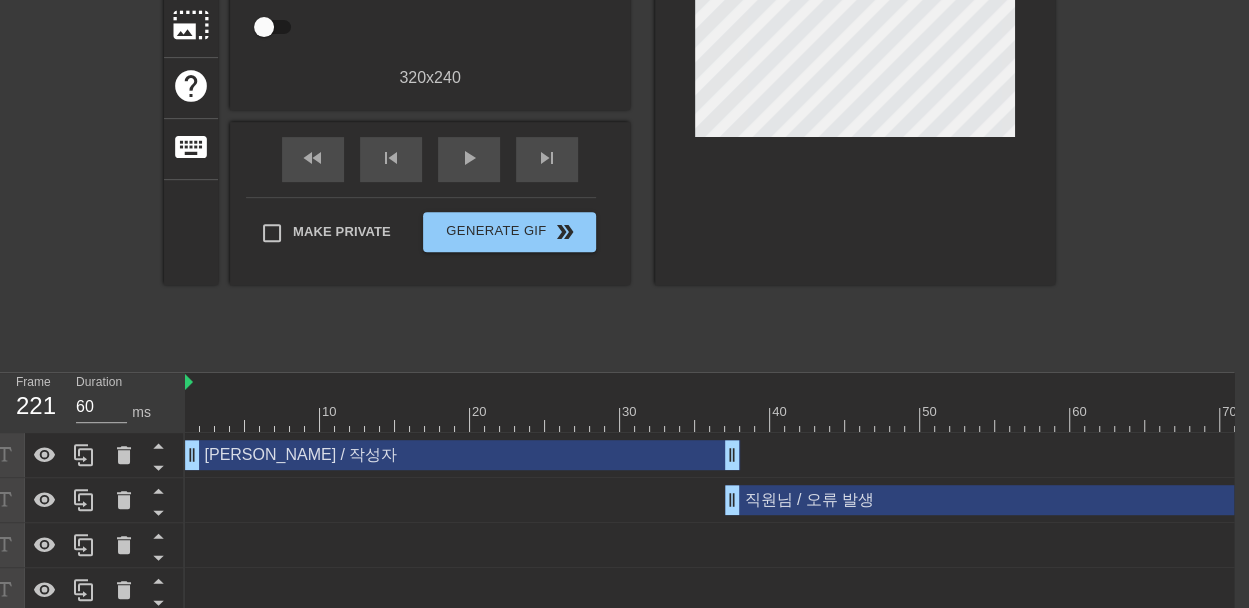 scroll, scrollTop: 474, scrollLeft: 15, axis: both 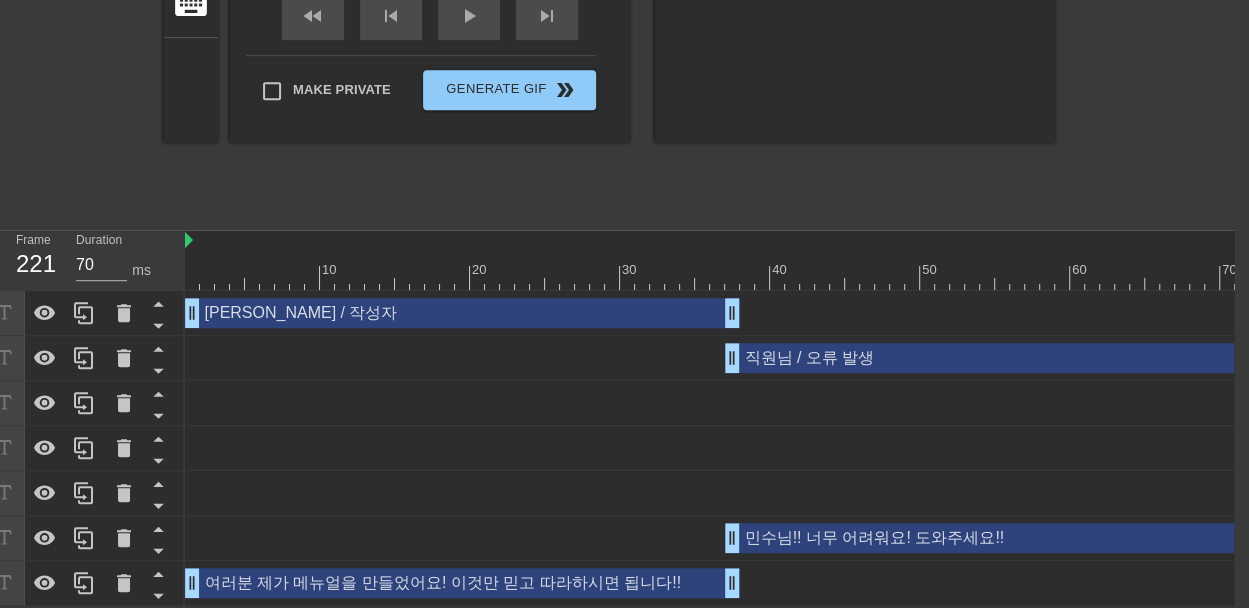 type on "60" 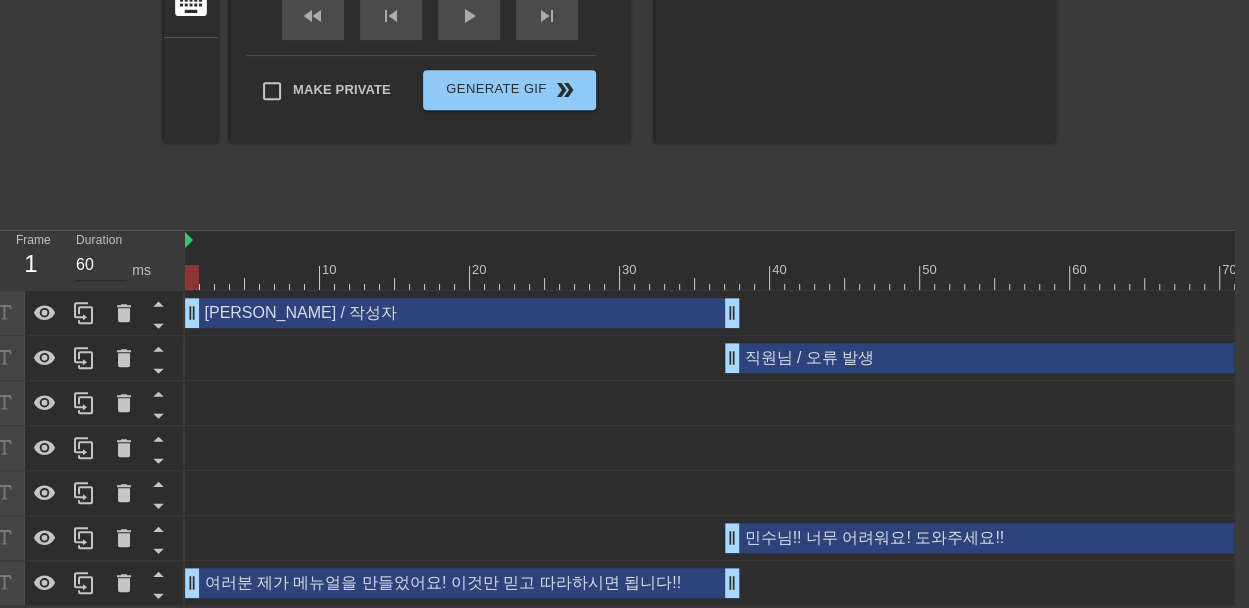 drag, startPoint x: 222, startPoint y: 255, endPoint x: 108, endPoint y: 253, distance: 114.01754 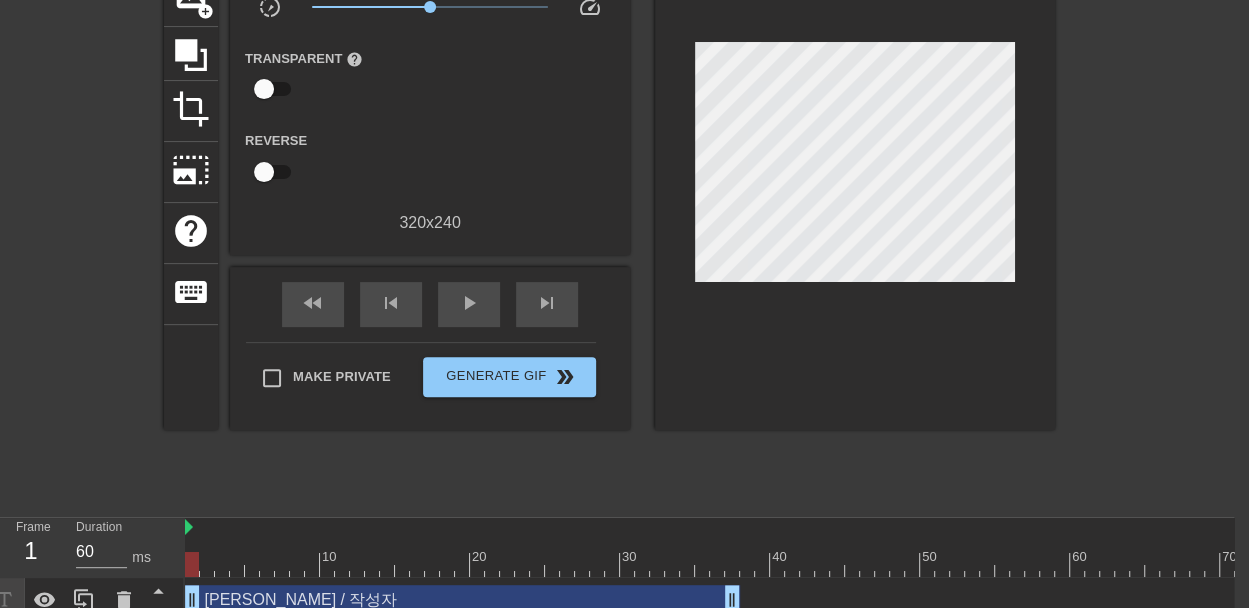 scroll, scrollTop: 74, scrollLeft: 15, axis: both 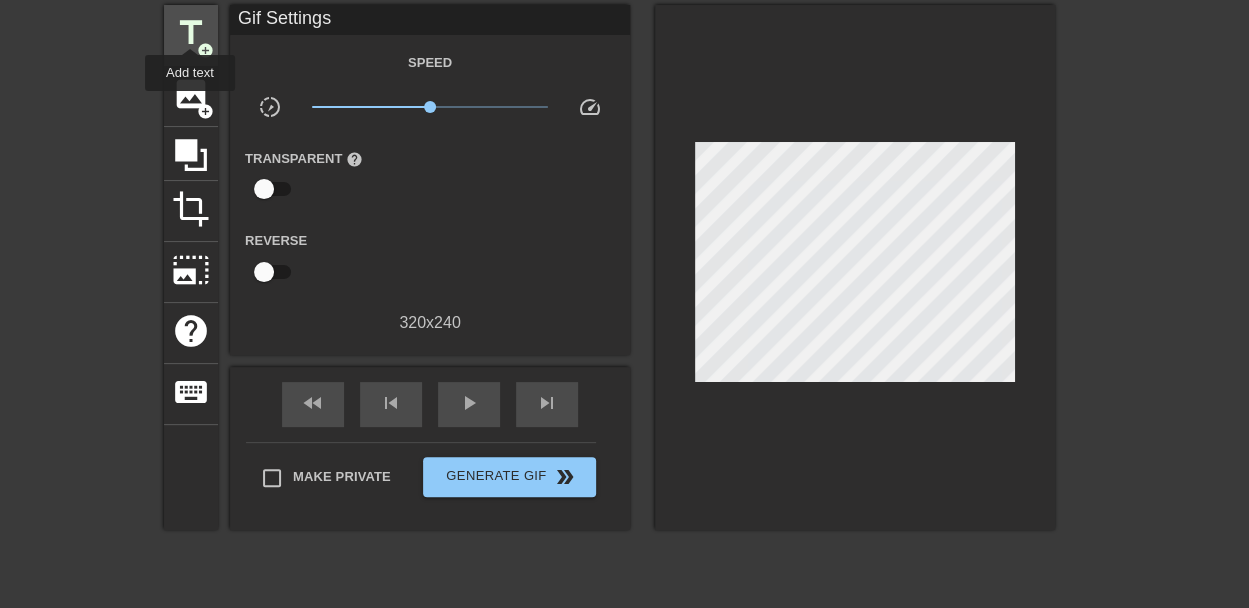 click on "title" at bounding box center [191, 33] 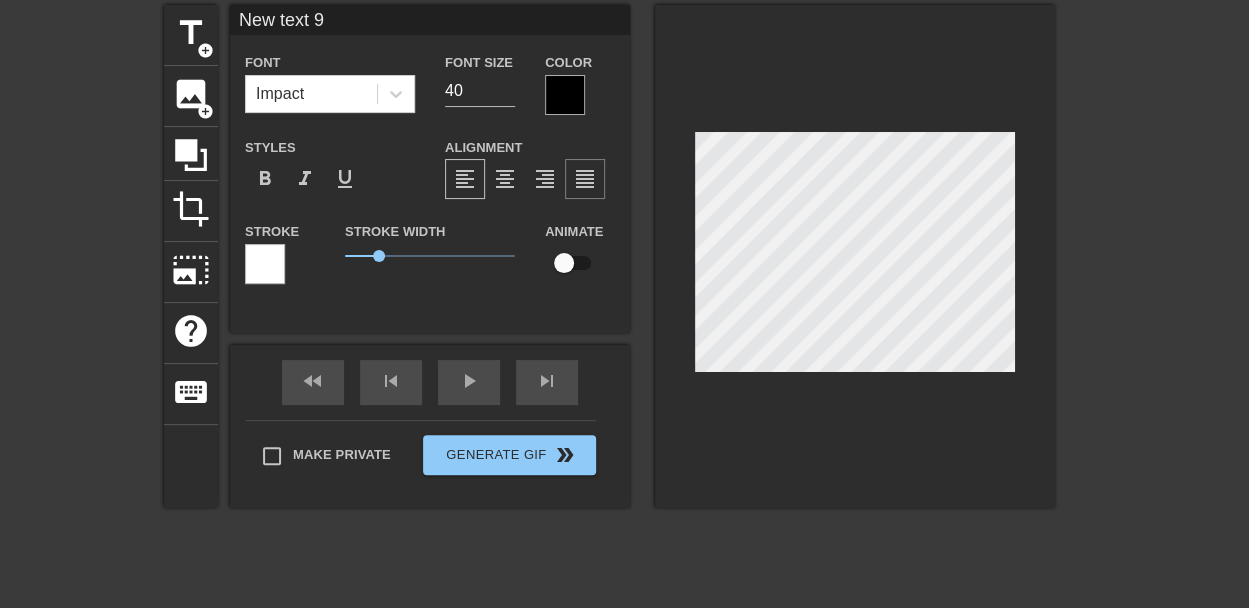 type on "New  9" 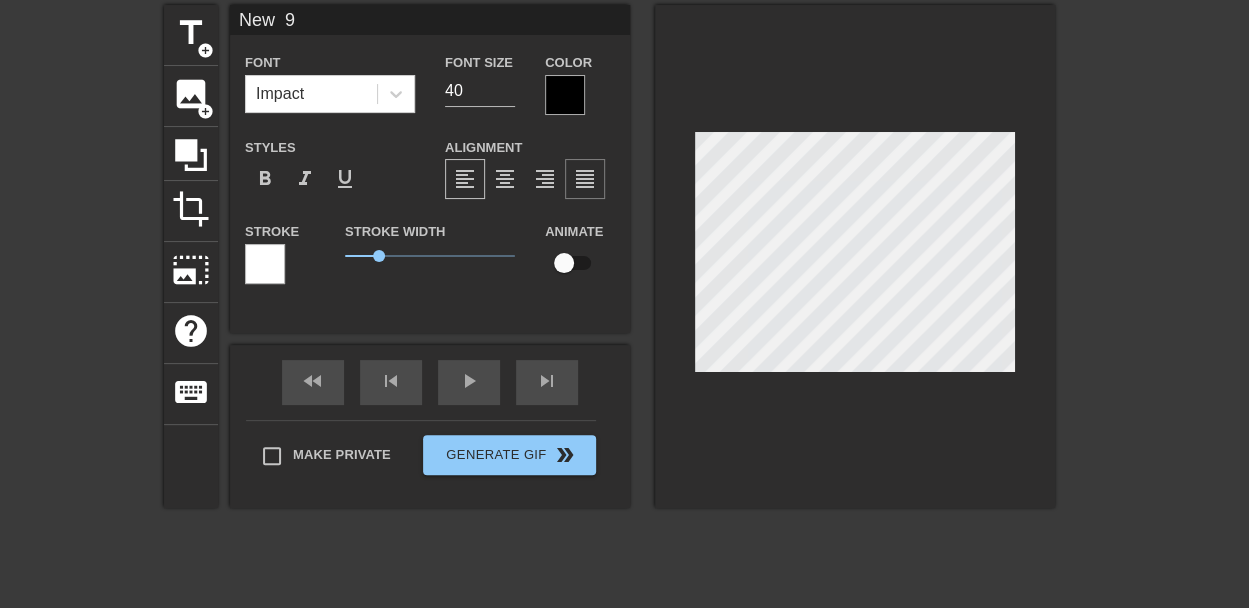 type on "New 9" 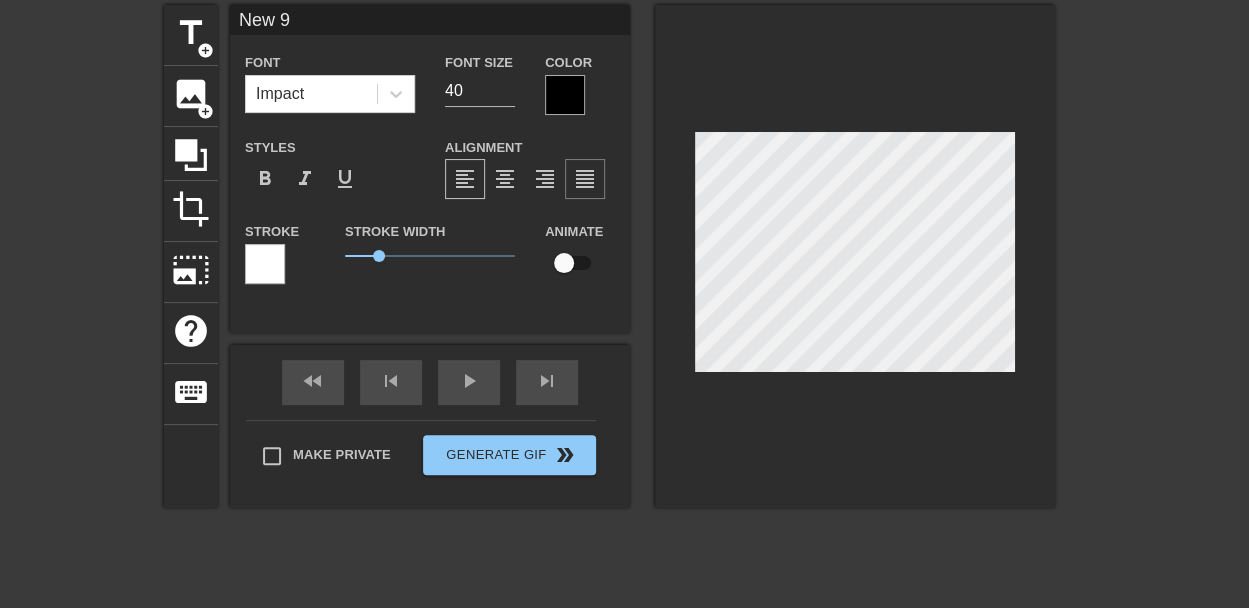 type on "New" 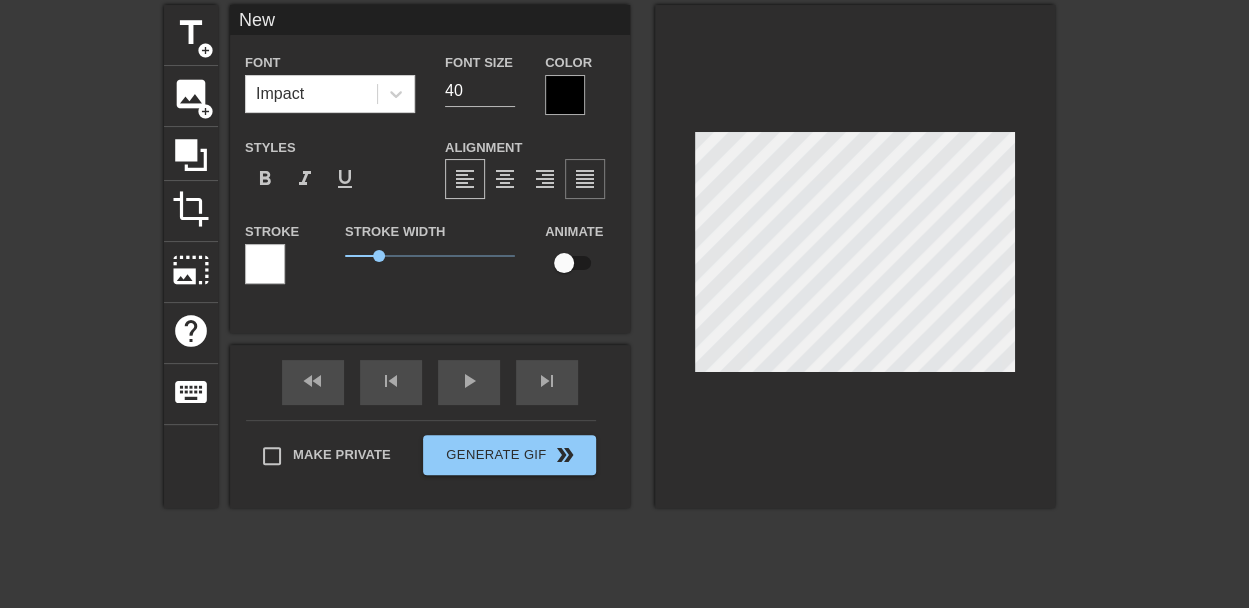 type on "New" 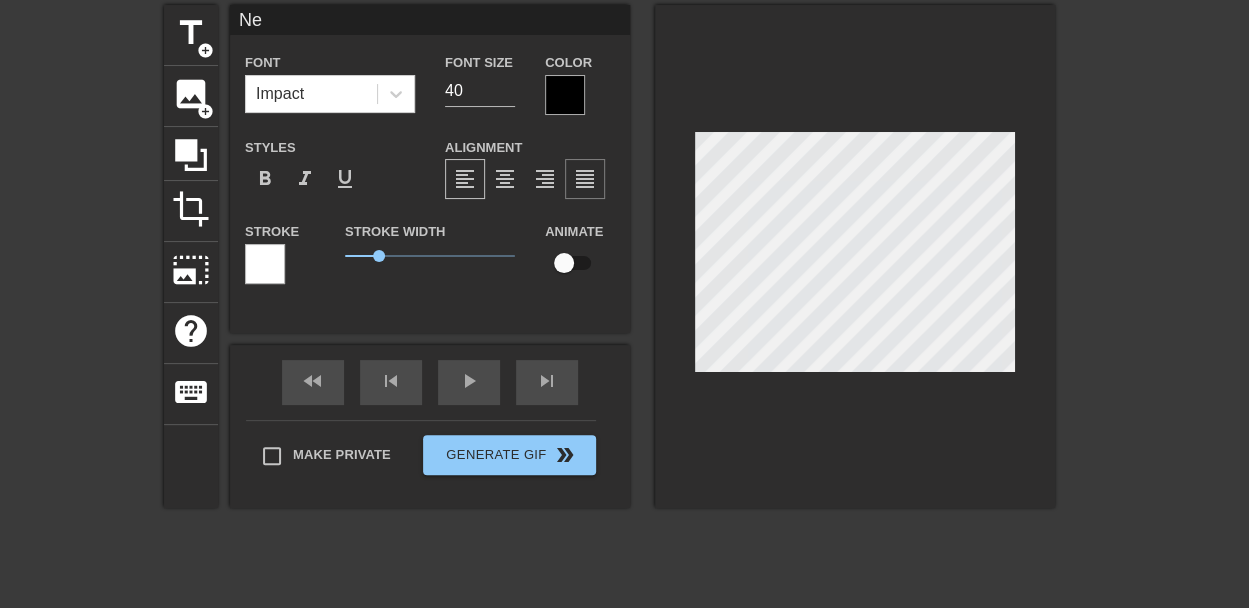 type on "N" 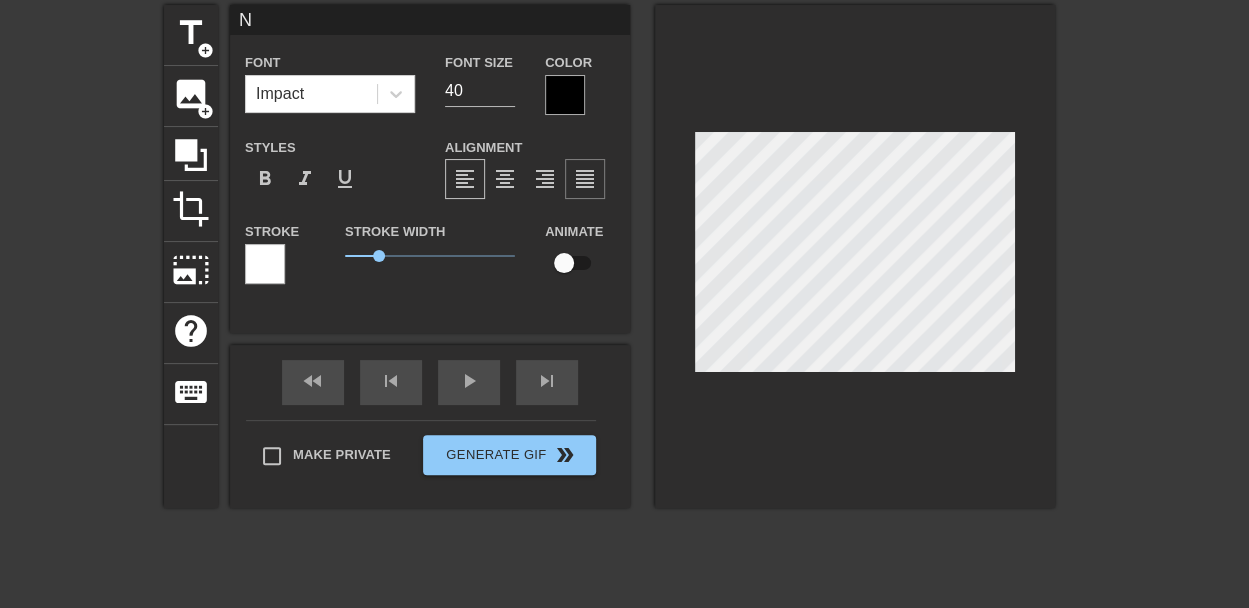 type 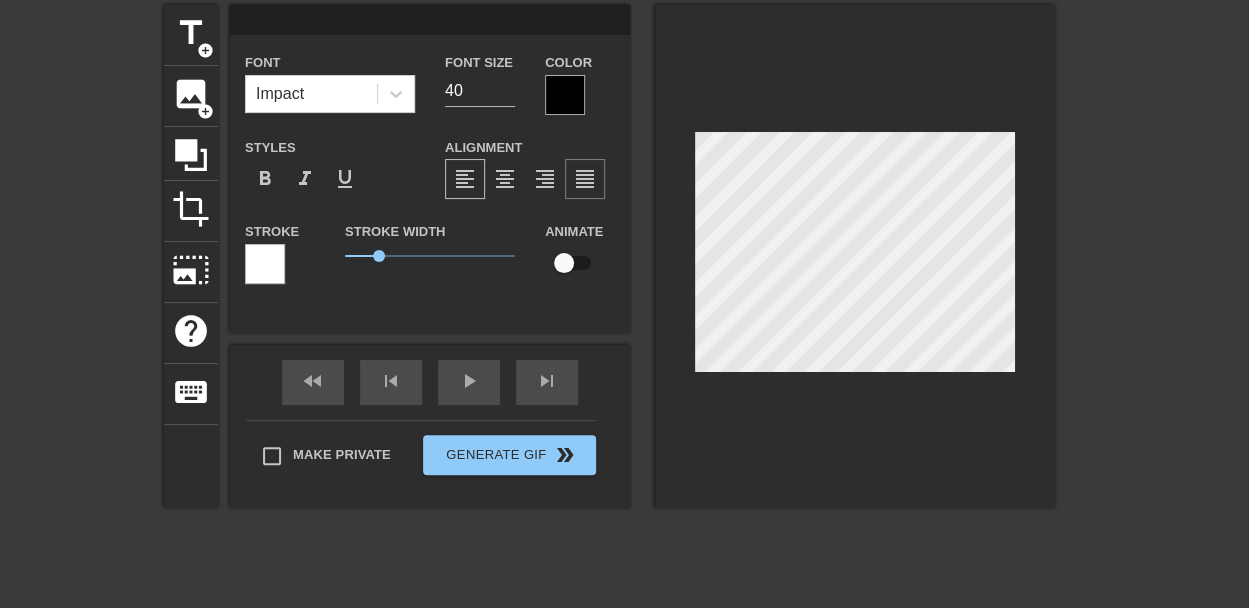 type on "ㅂ" 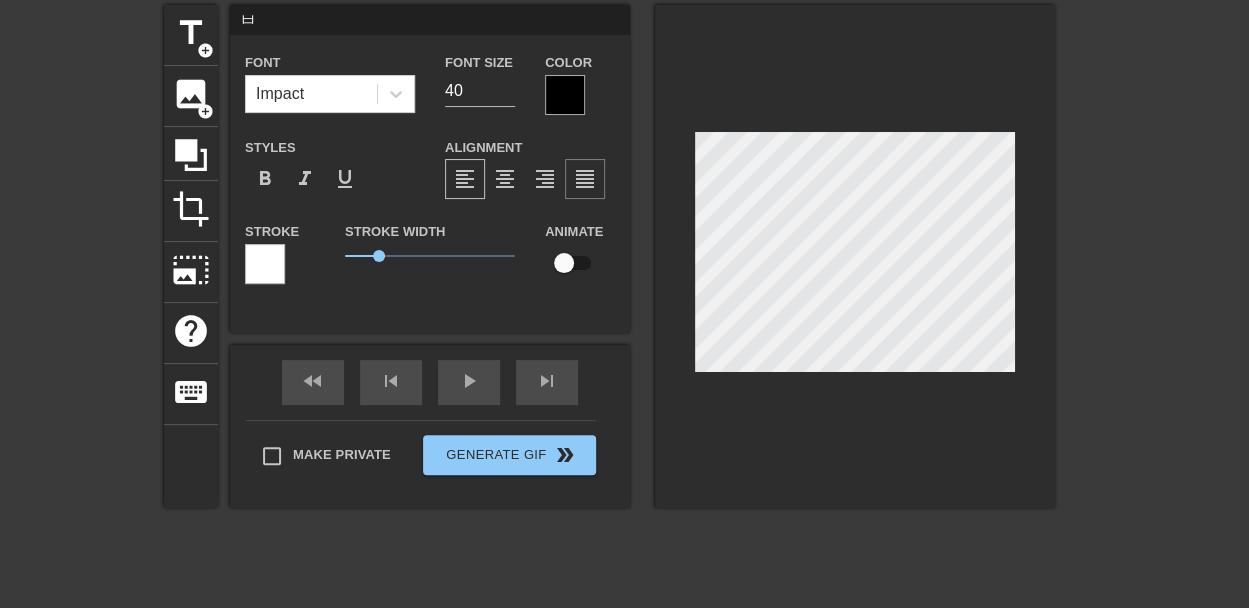 type on "바" 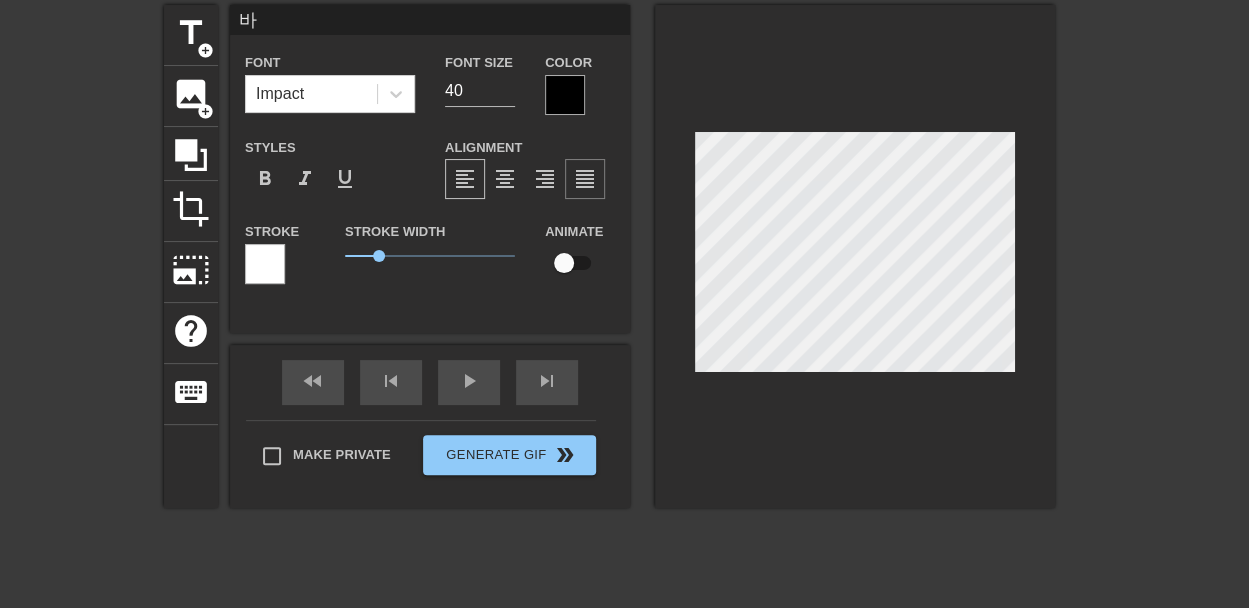 type on "[PERSON_NAME]" 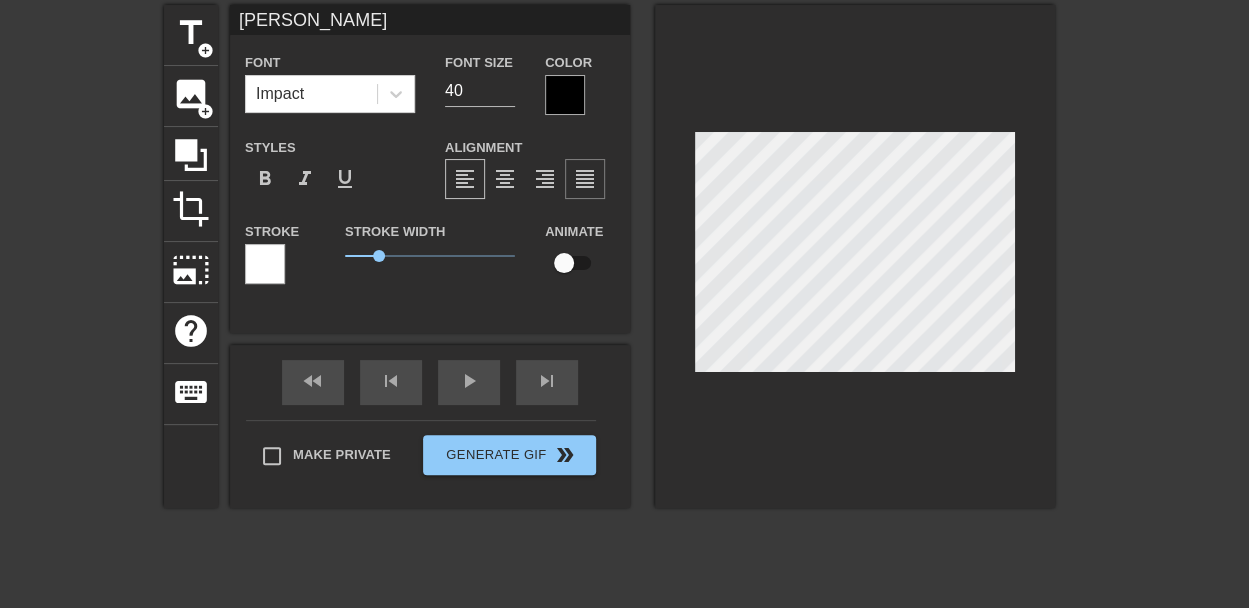 type on "[PERSON_NAME]" 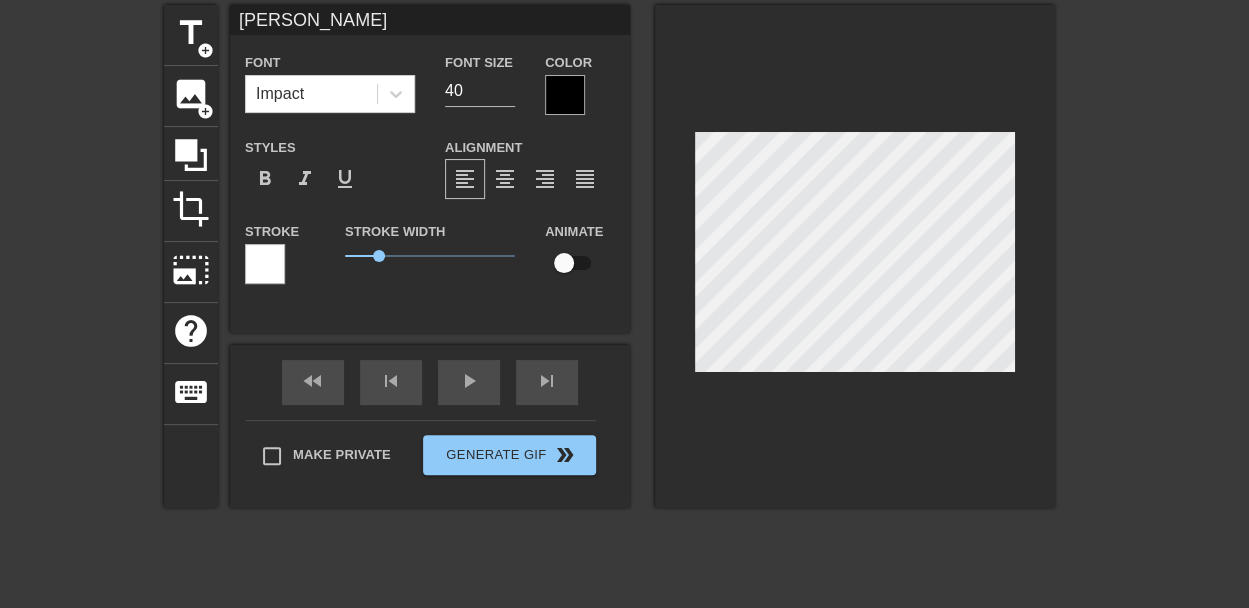 type on "[PERSON_NAME] / 작성자" 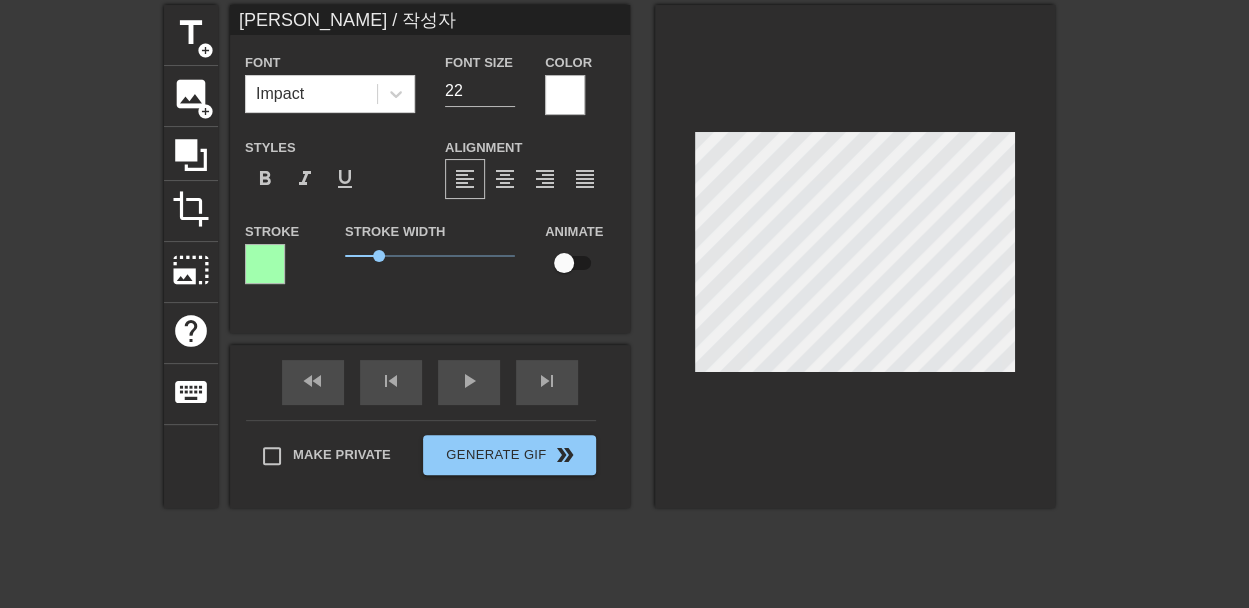 click at bounding box center [265, 264] 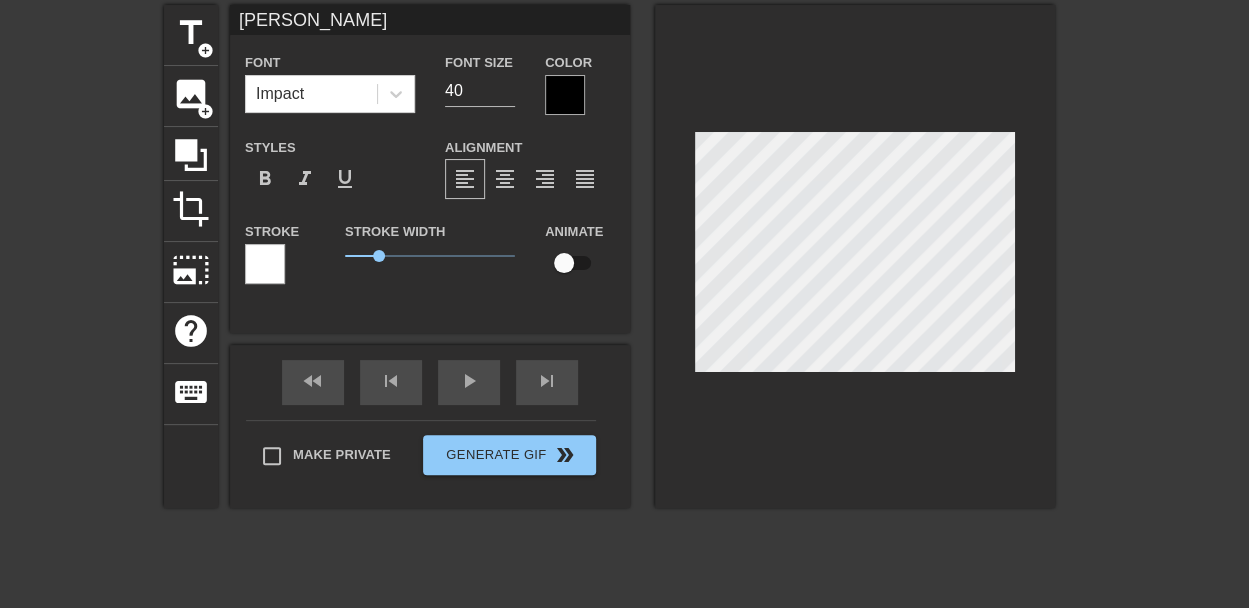 type on "[PERSON_NAME] / 작성자" 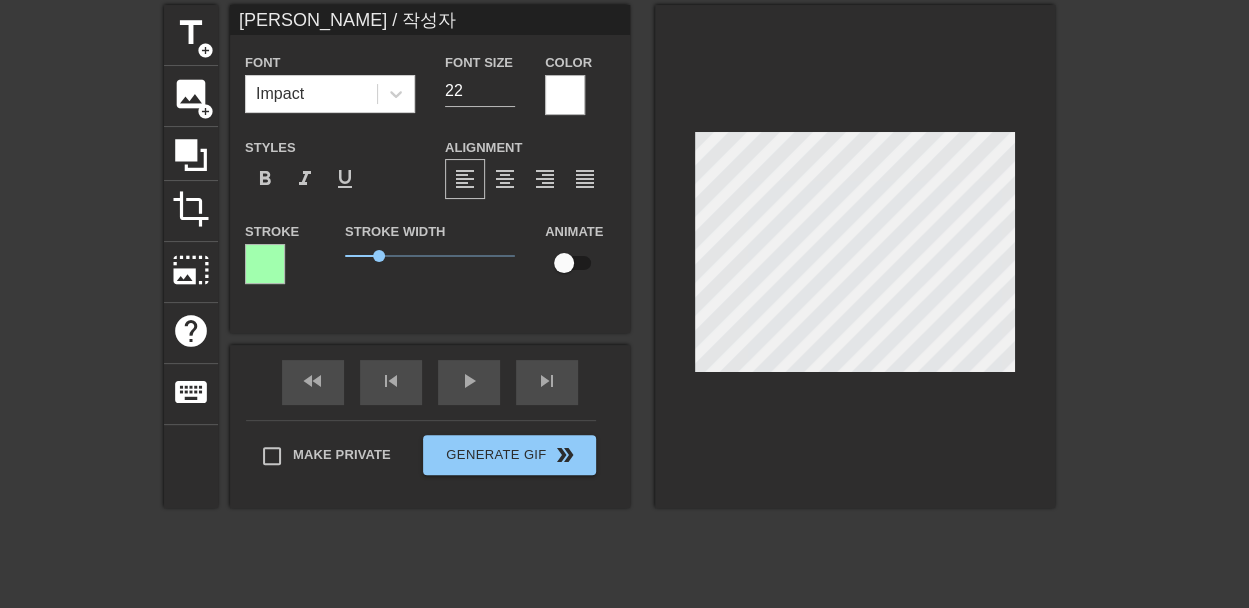 click at bounding box center (265, 264) 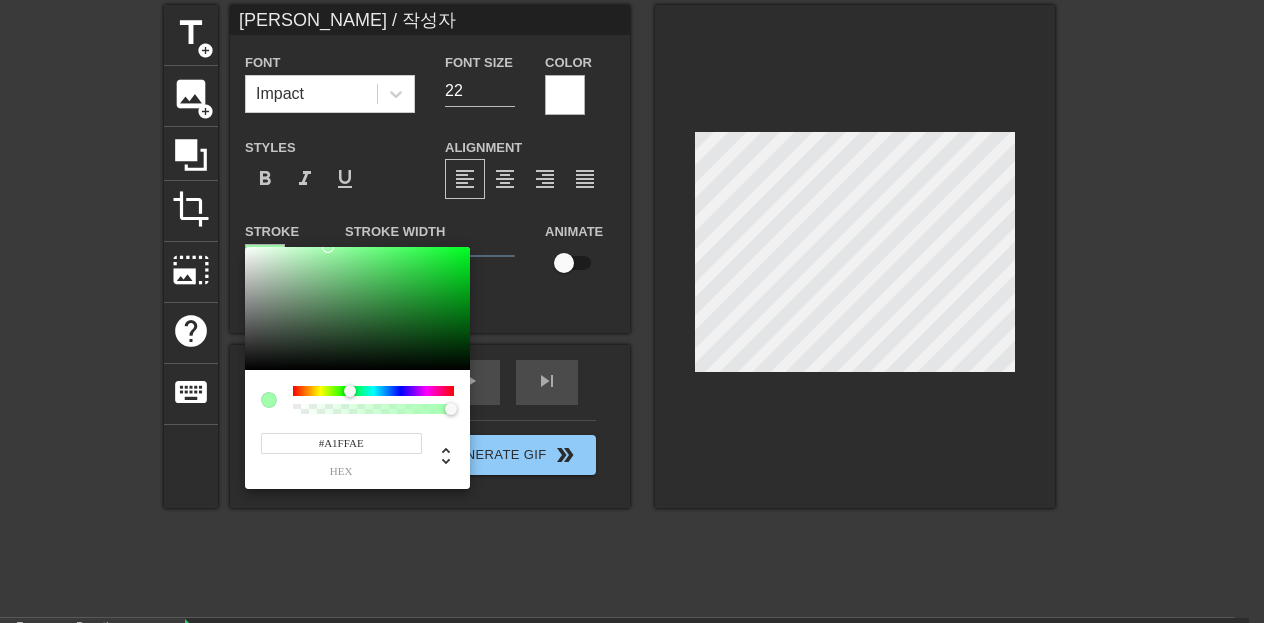 drag, startPoint x: 384, startPoint y: 442, endPoint x: 131, endPoint y: 441, distance: 253.00198 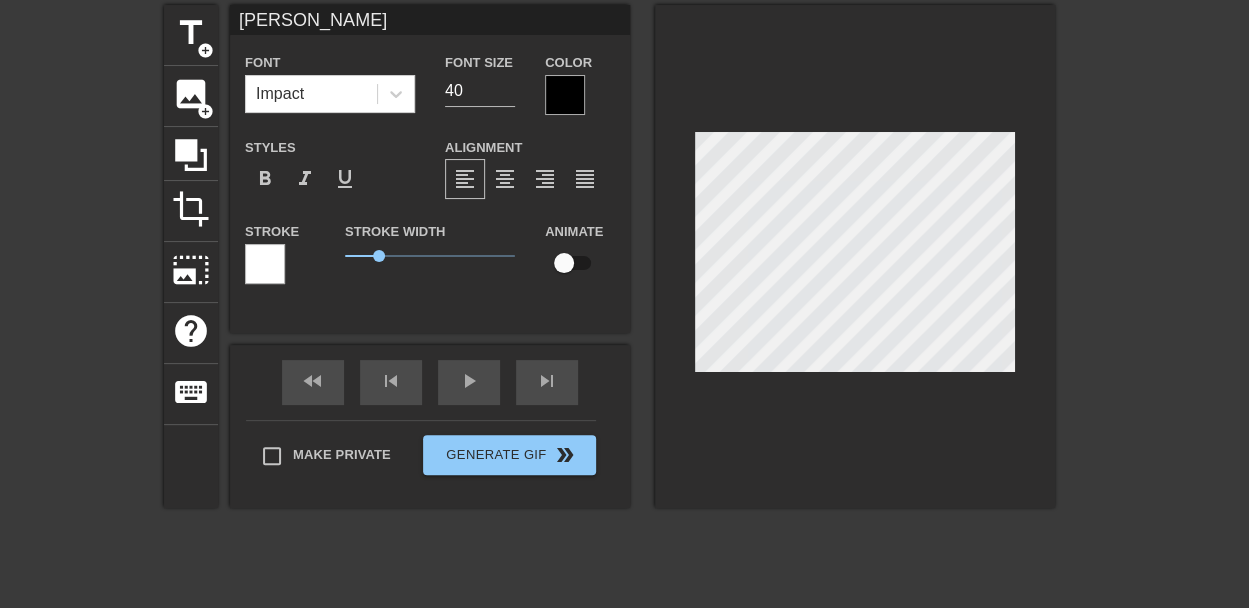 click at bounding box center (265, 264) 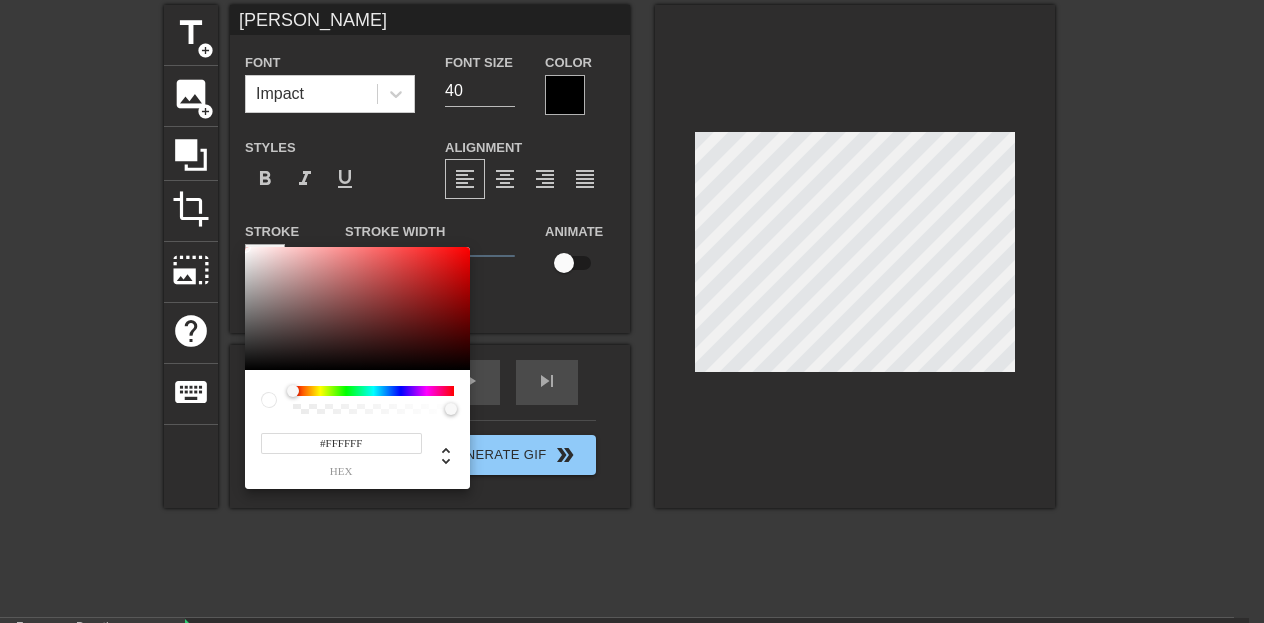 drag, startPoint x: 374, startPoint y: 444, endPoint x: 116, endPoint y: 441, distance: 258.01746 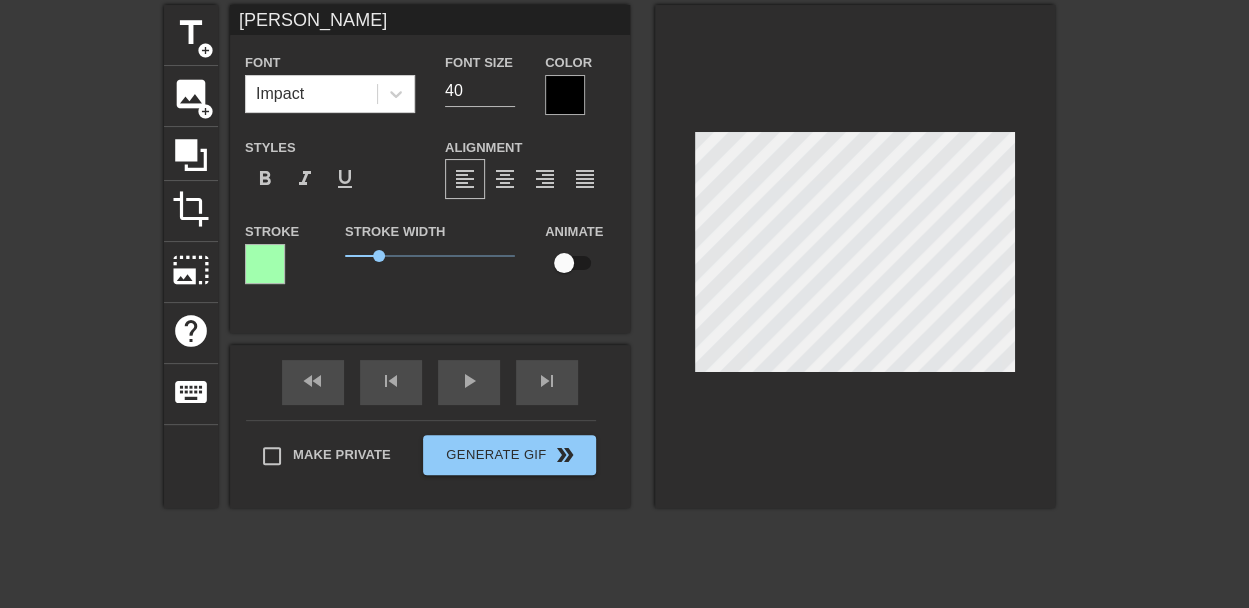 click at bounding box center [565, 95] 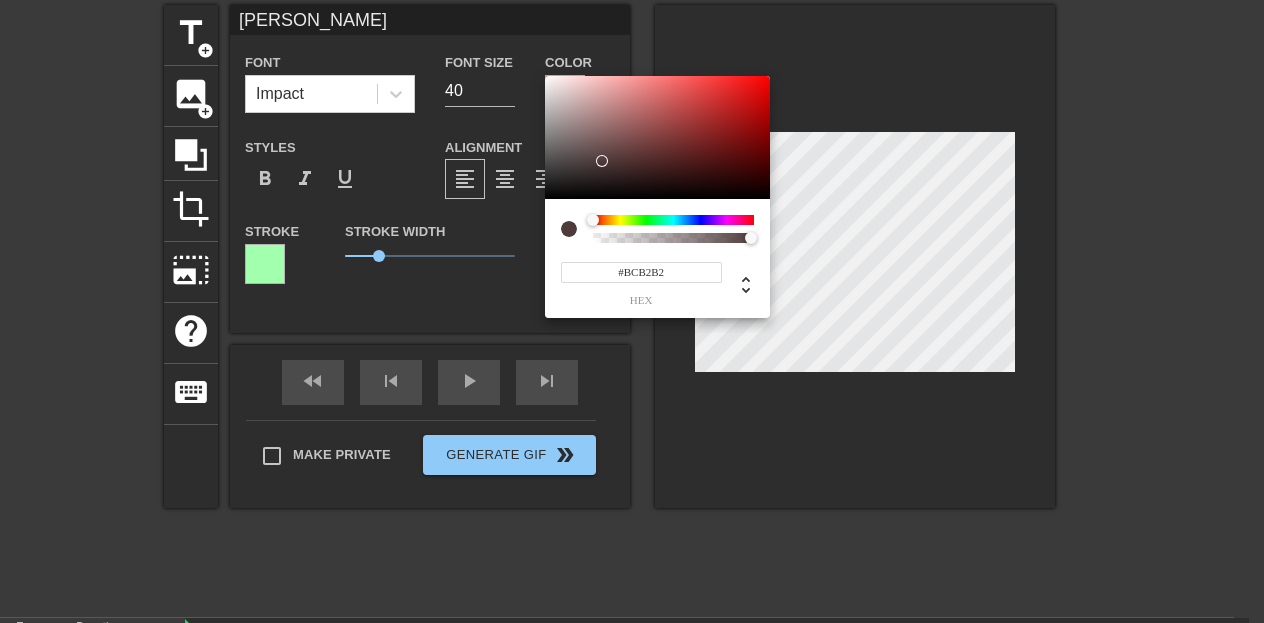 type on "#FFFFFF" 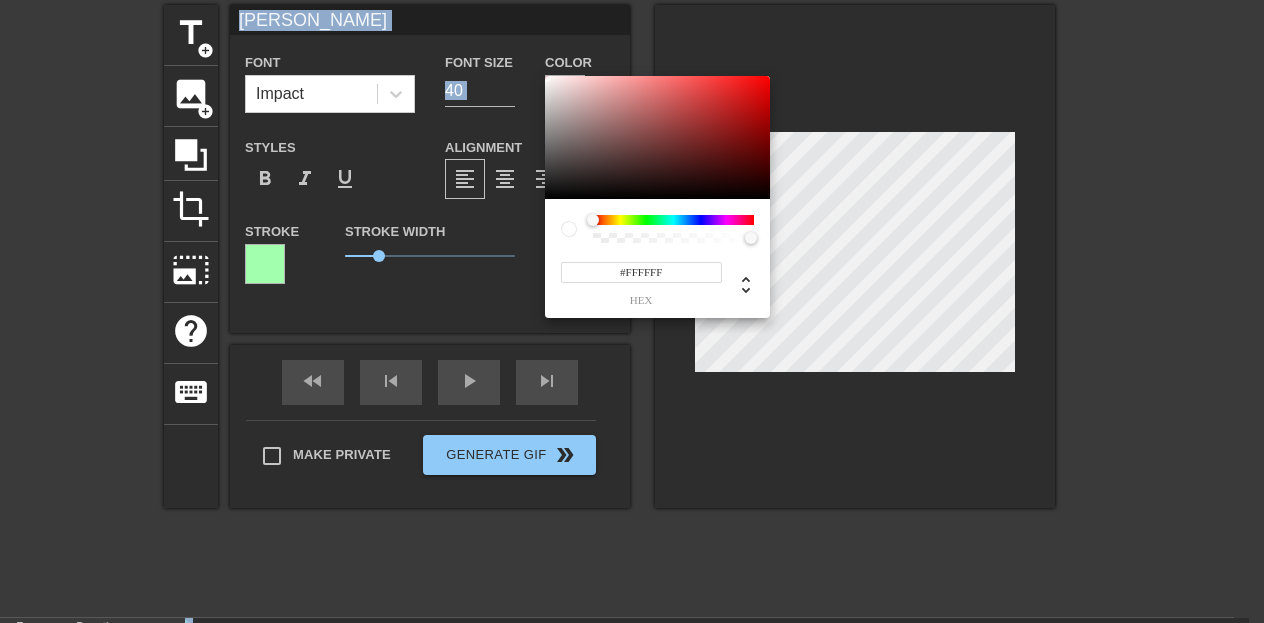 drag, startPoint x: 602, startPoint y: 161, endPoint x: 455, endPoint y: -11, distance: 226.2587 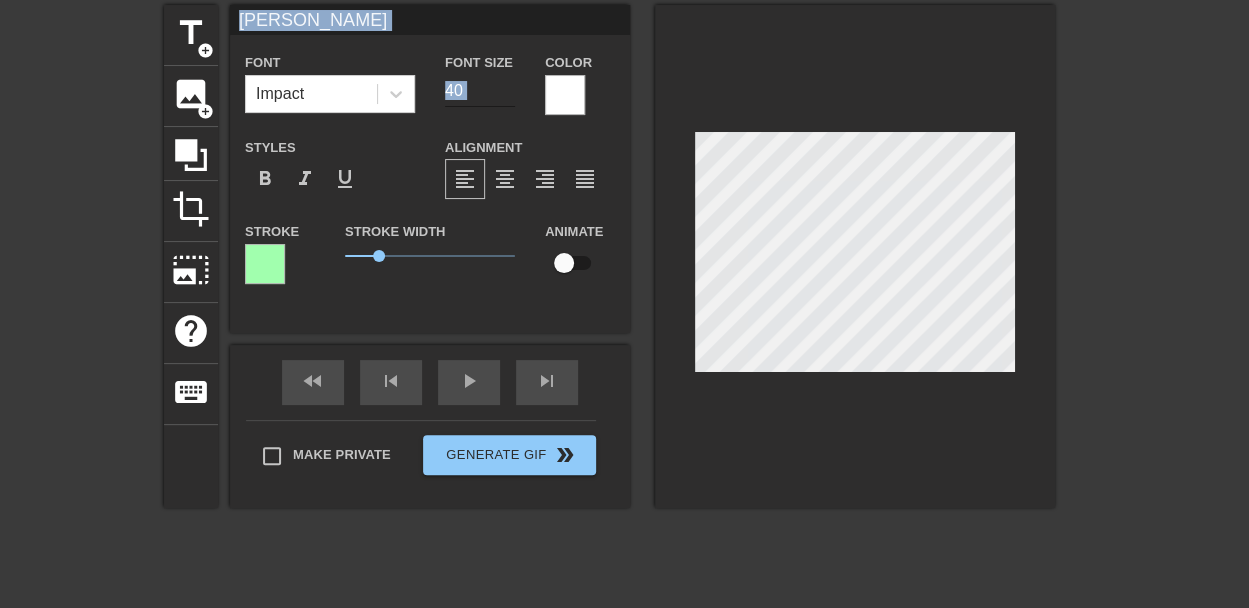 click on "40" at bounding box center [480, 91] 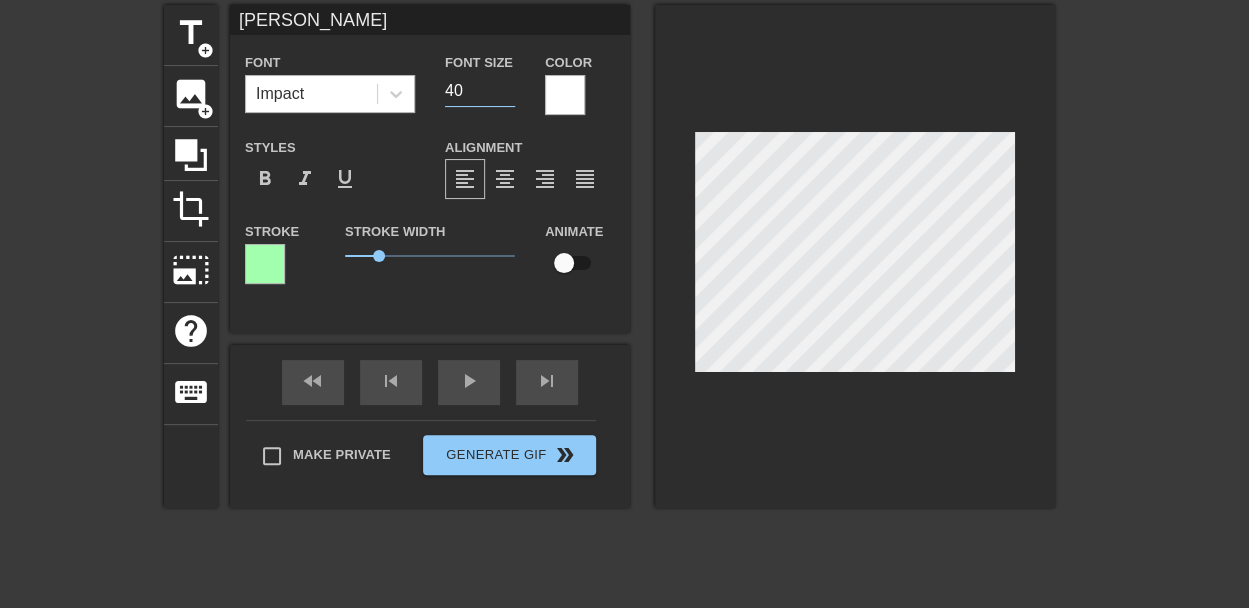 drag, startPoint x: 414, startPoint y: 91, endPoint x: 310, endPoint y: 91, distance: 104 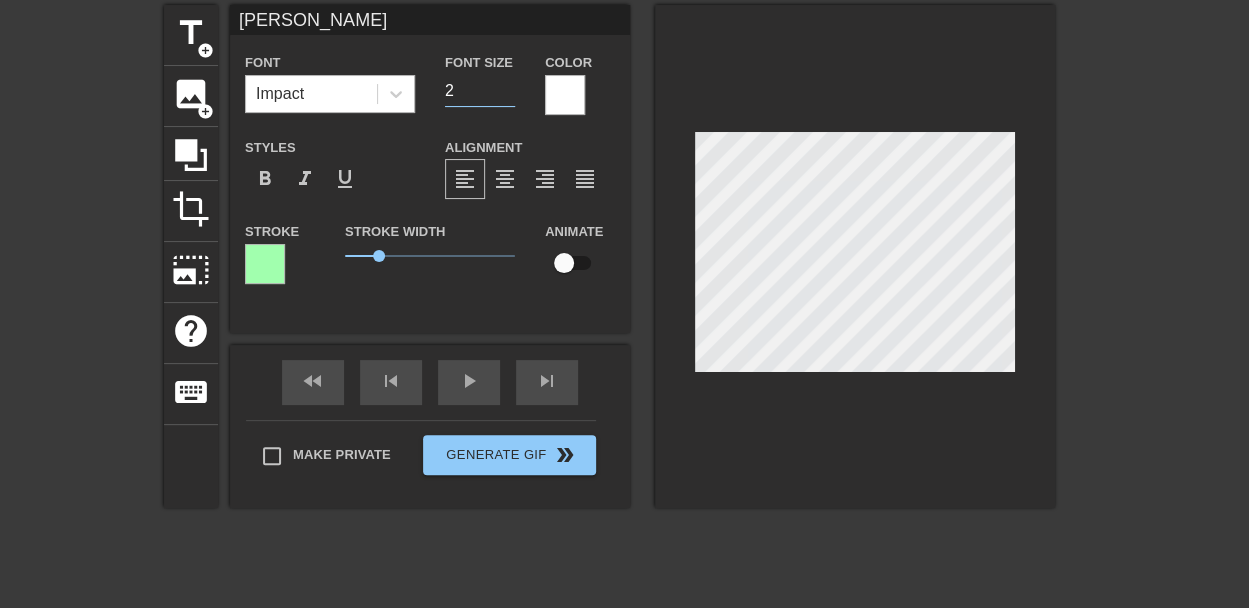 type on "20" 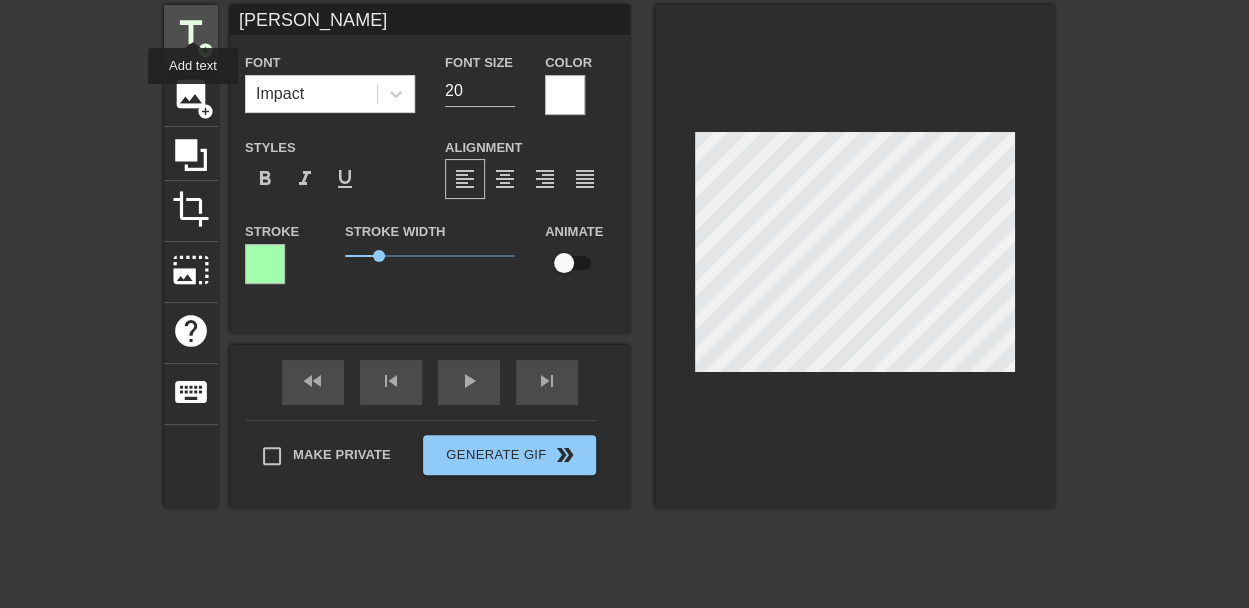 click on "title" at bounding box center (191, 33) 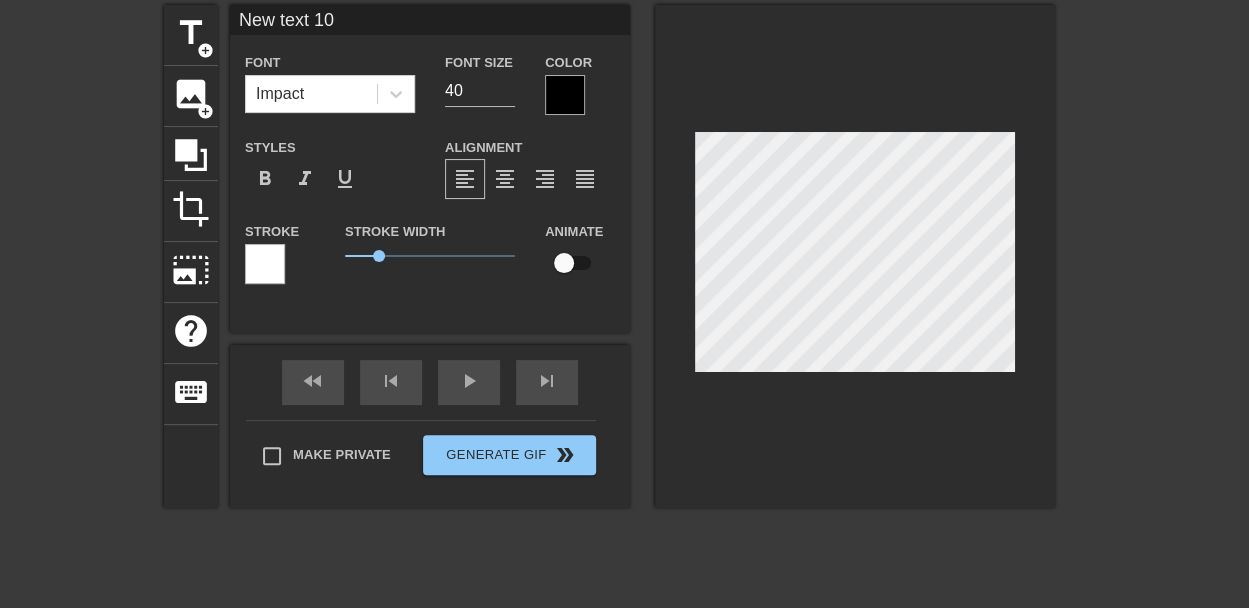 type on "New text" 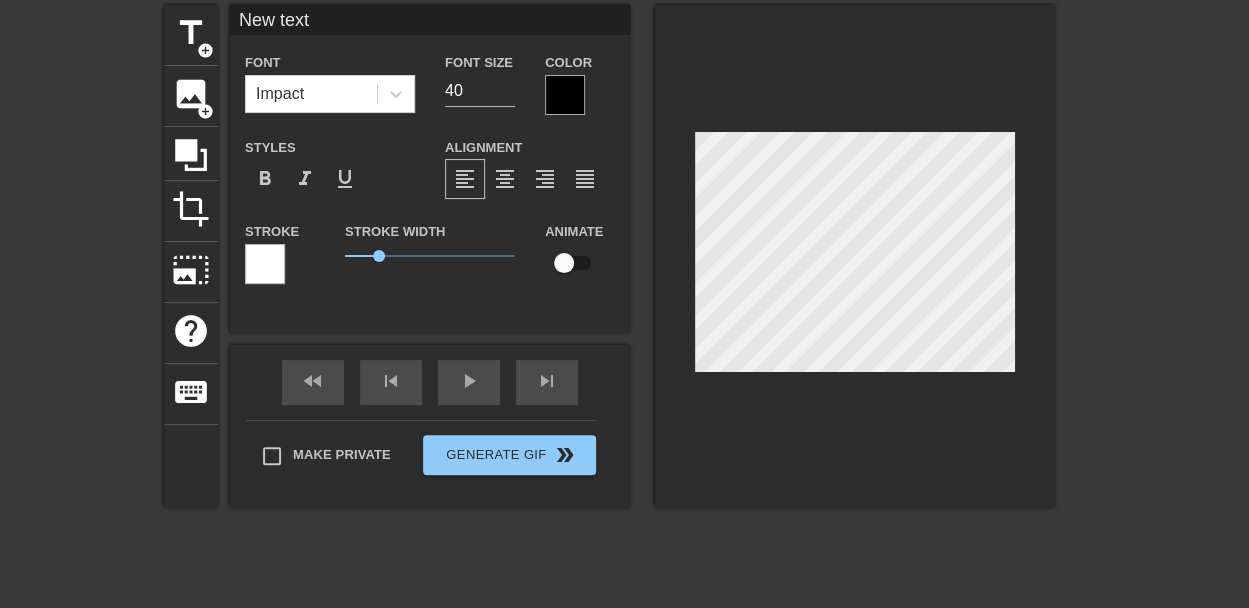 type on "New text" 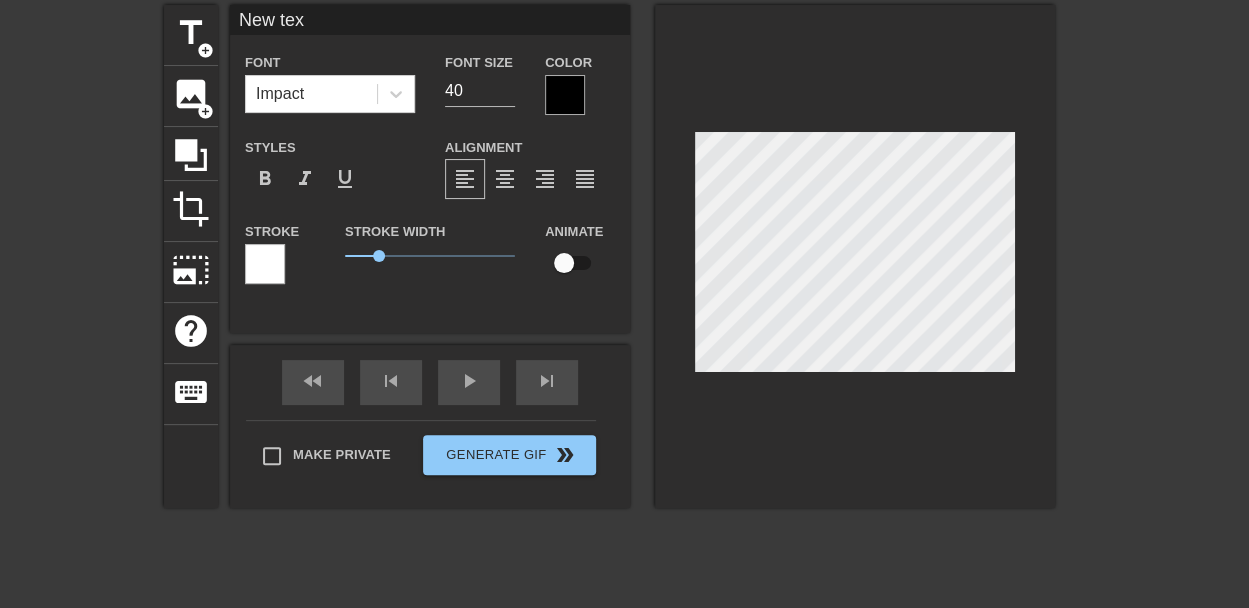 type on "New te" 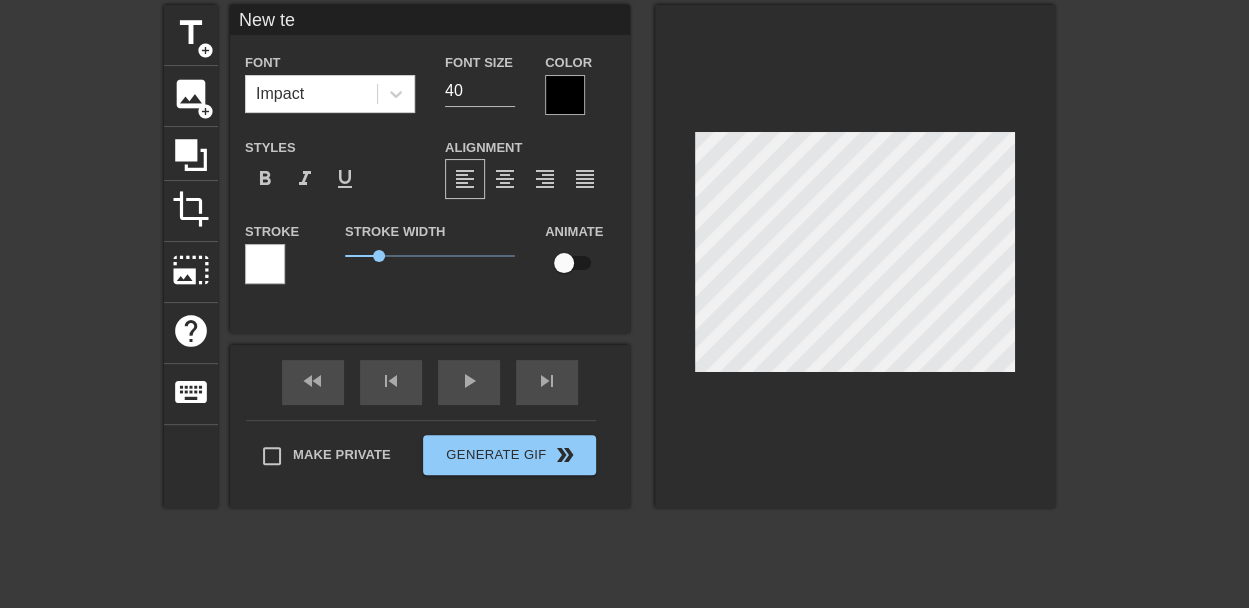 type on "New t" 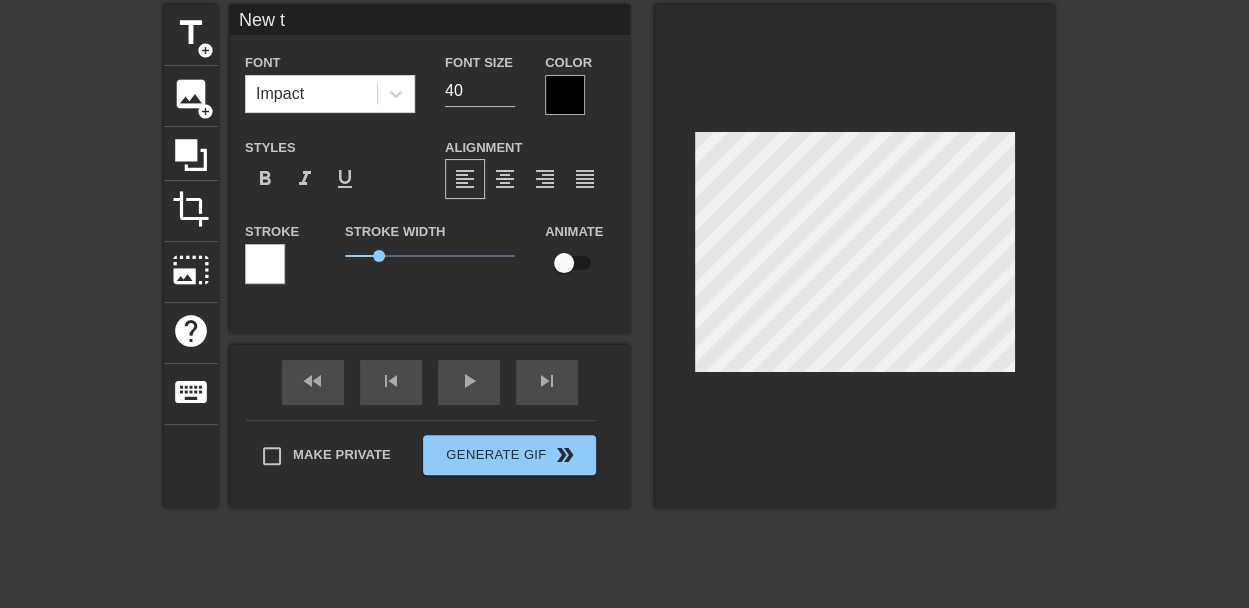 type on "New" 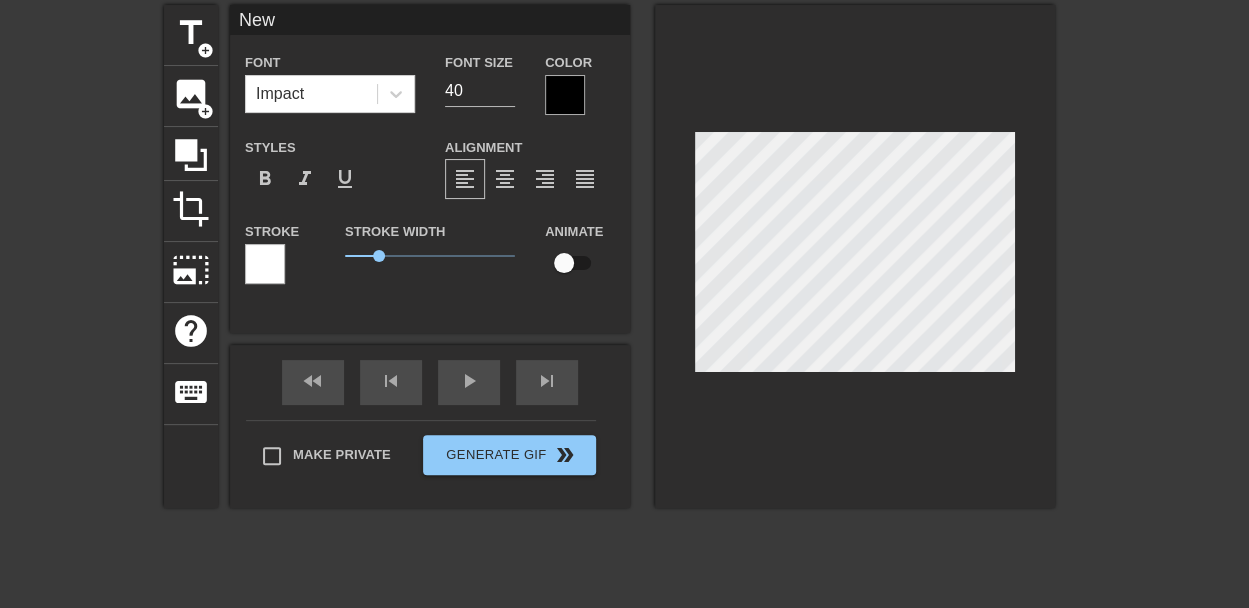 type on "New" 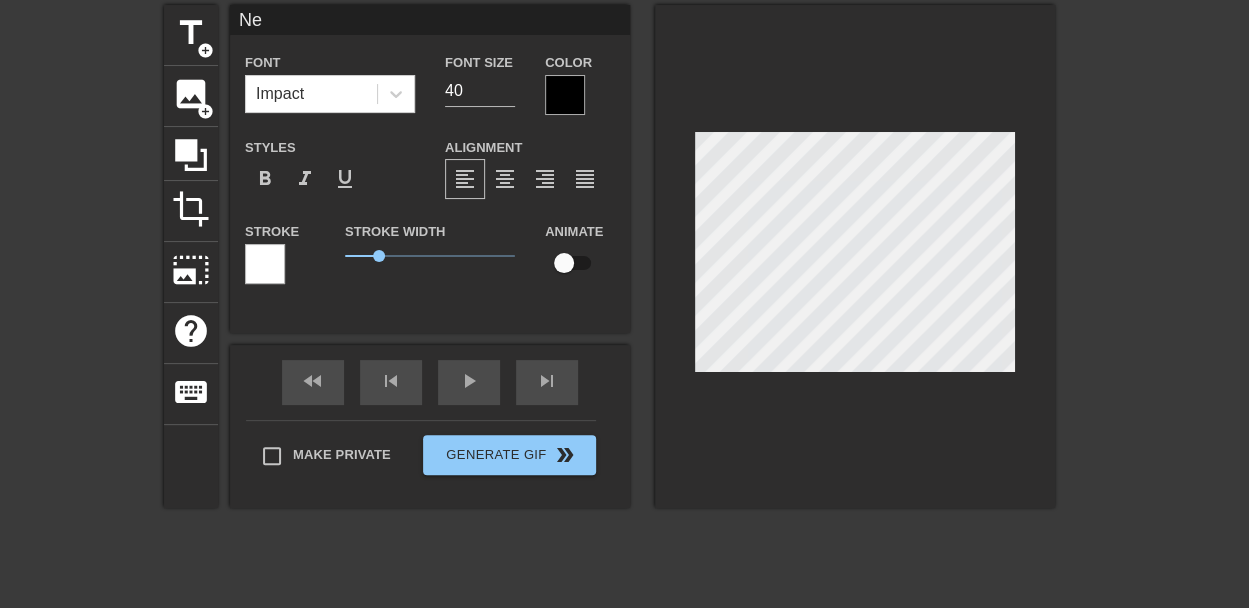 scroll, scrollTop: 3, scrollLeft: 2, axis: both 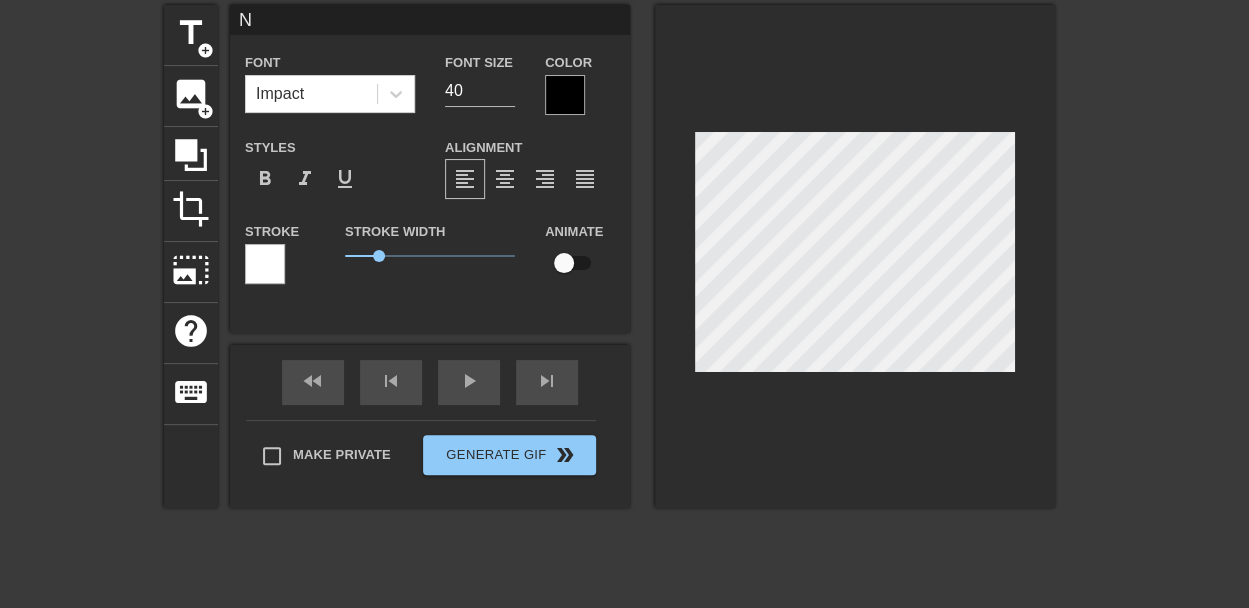 type 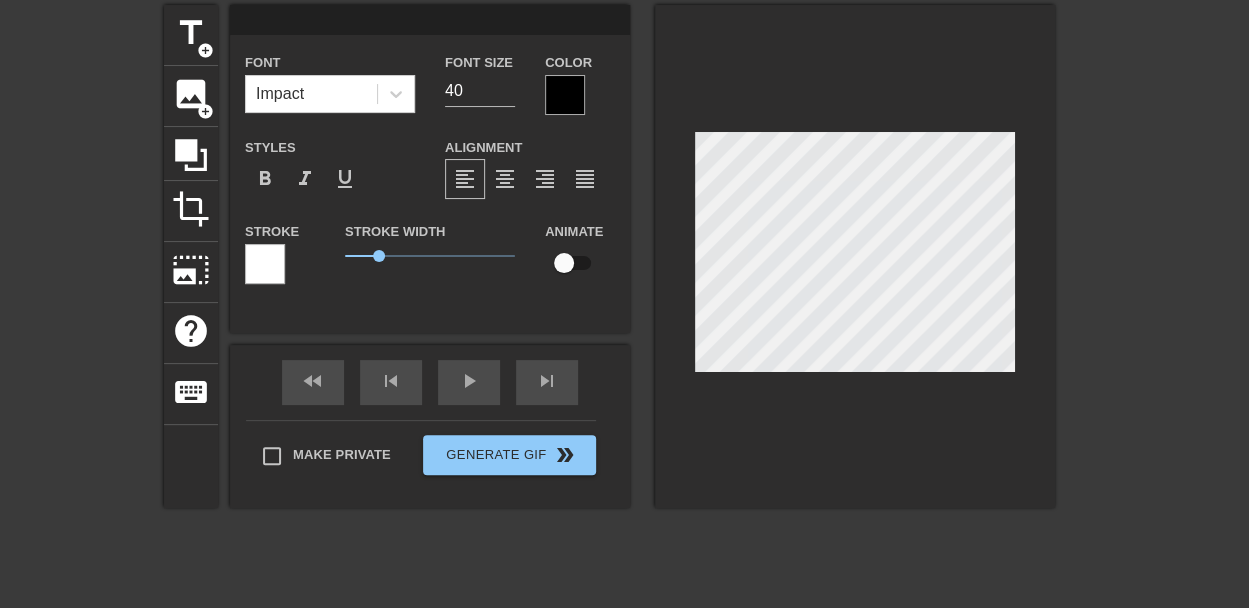 type on "ㅈ" 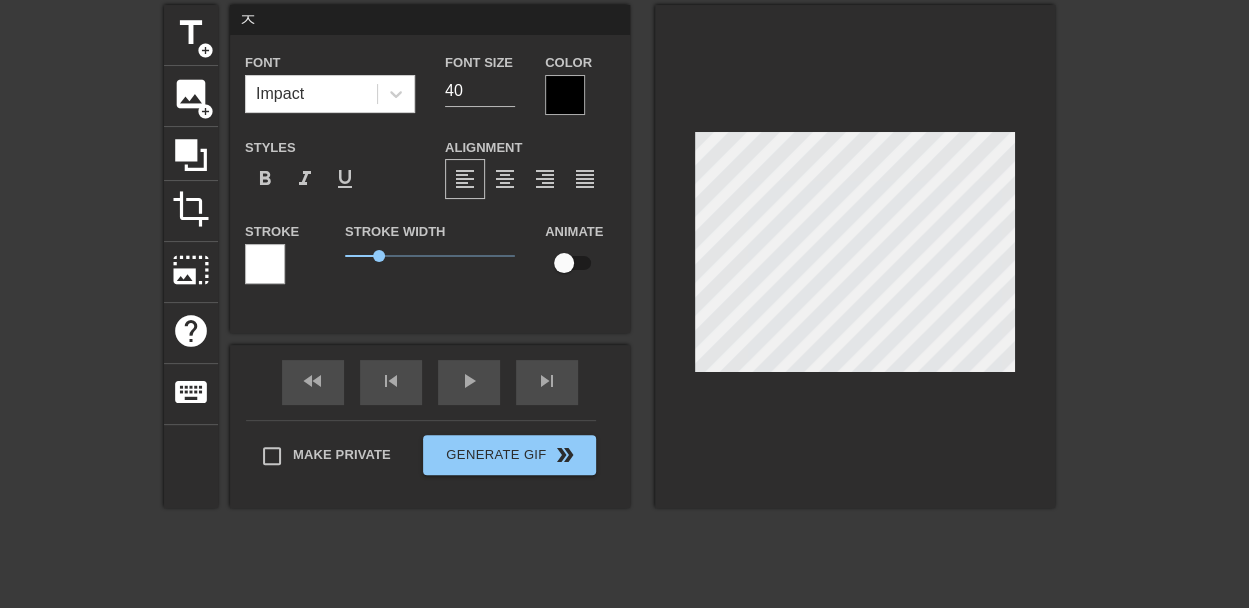 type on "지" 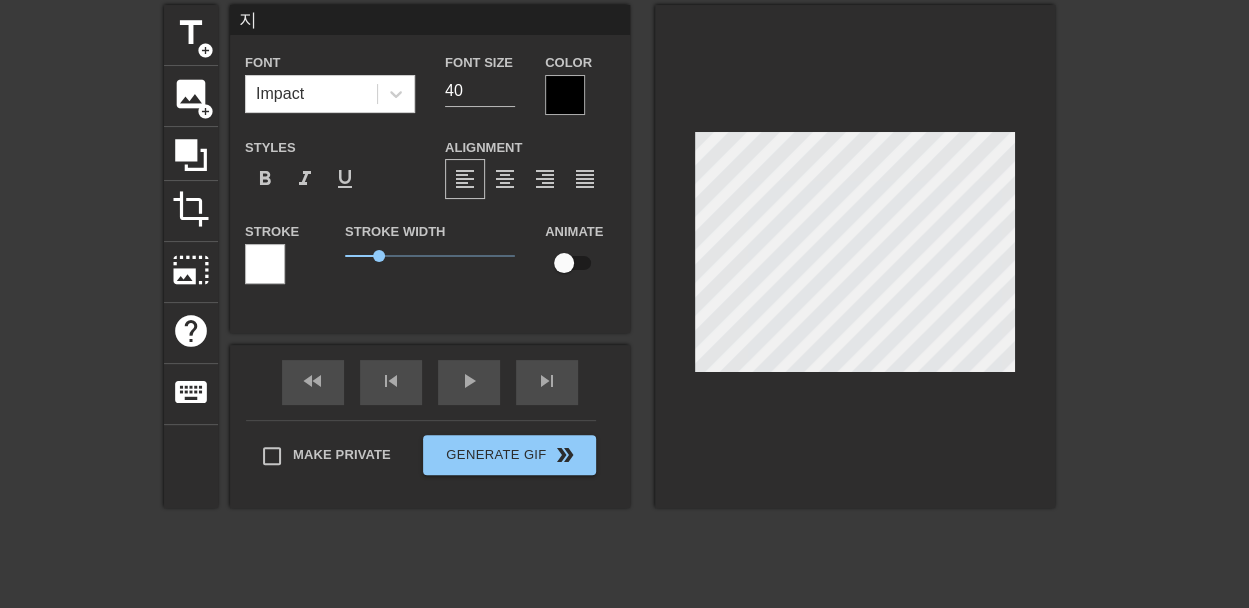 type on "직" 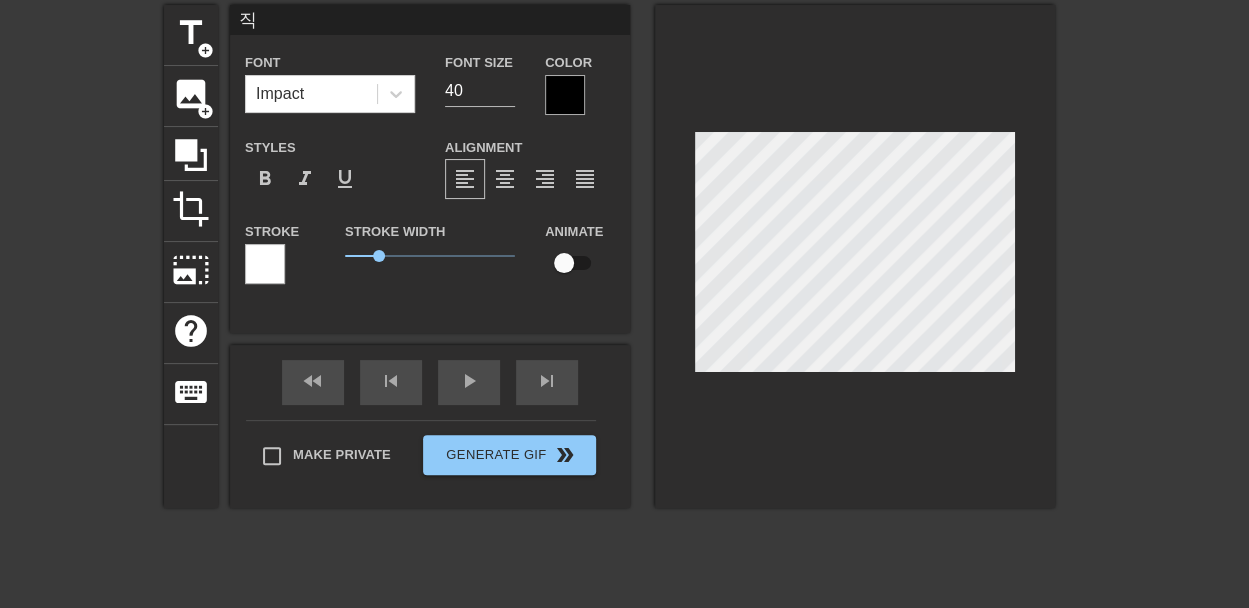 type on "직ㅇ" 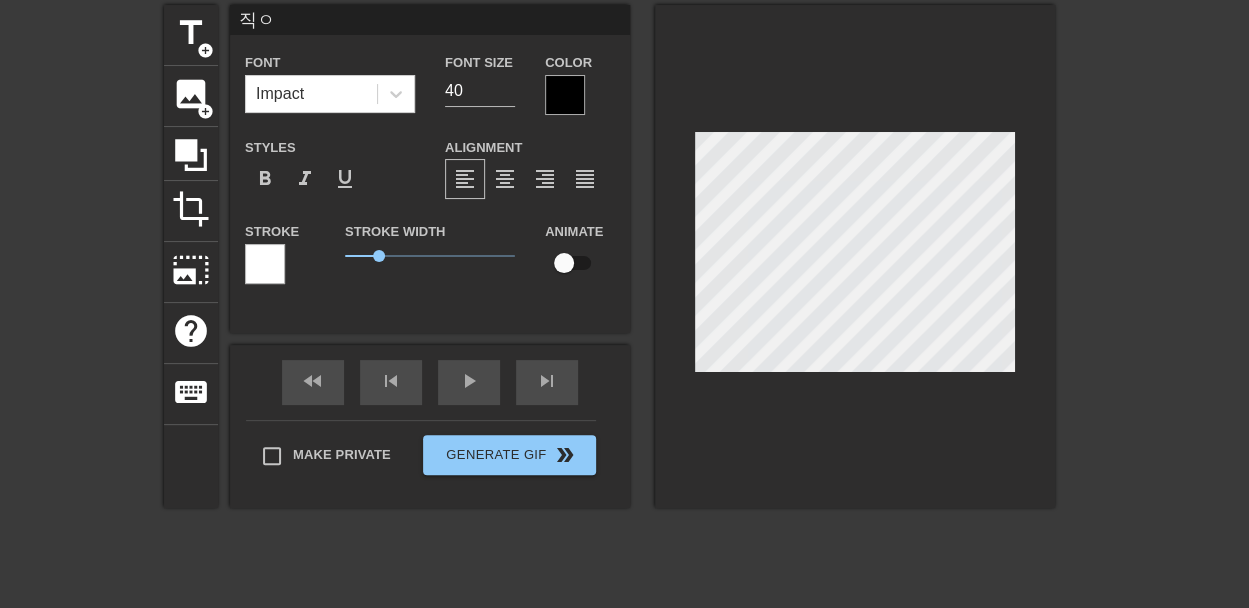 type on "직우" 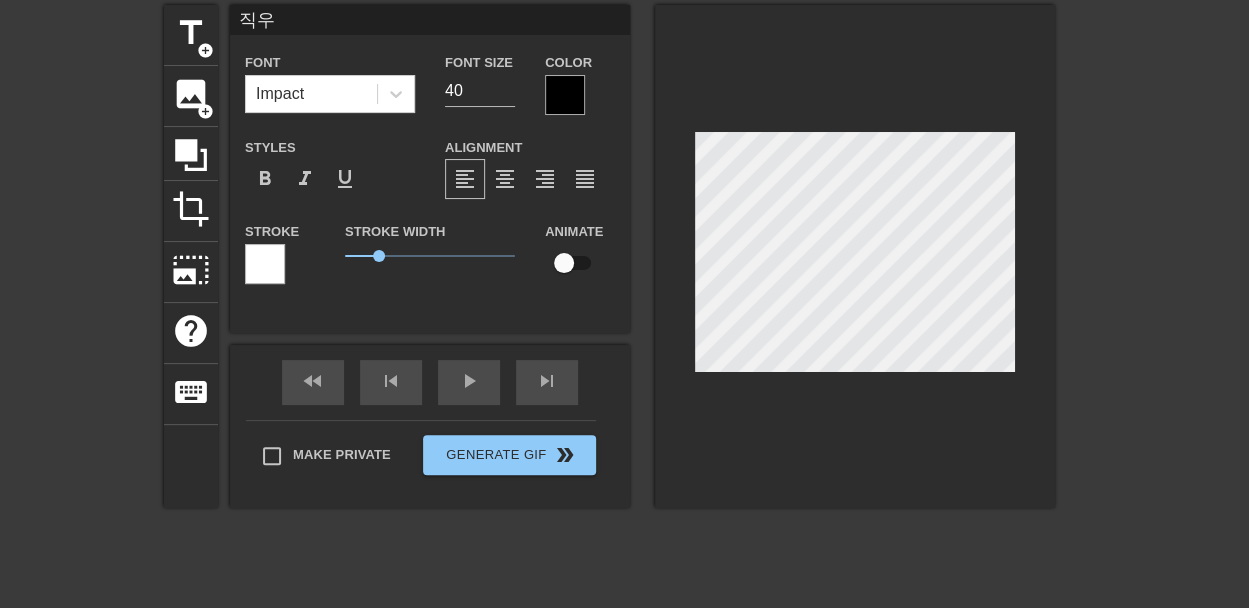 type on "직워" 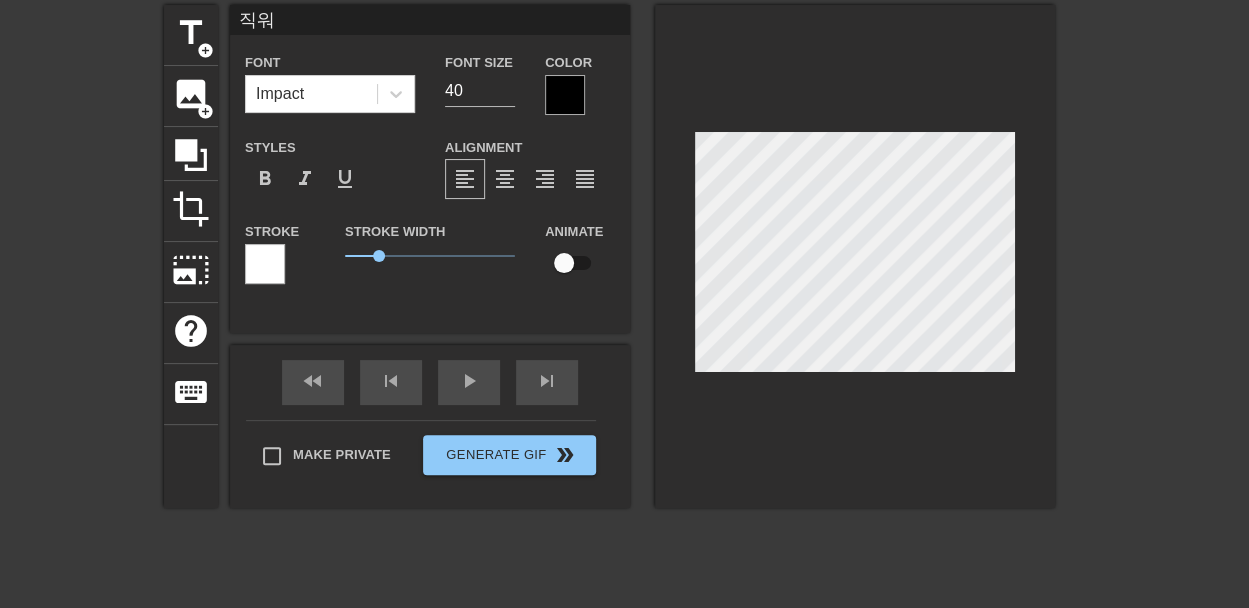 type on "직원" 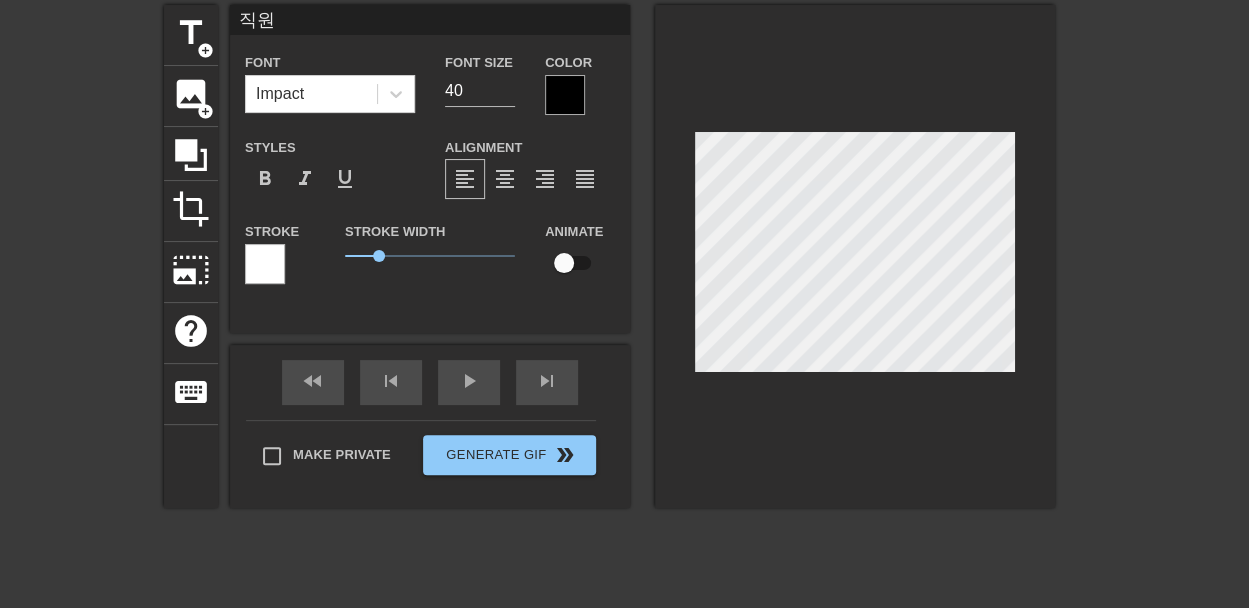 type on "직원ㄴ" 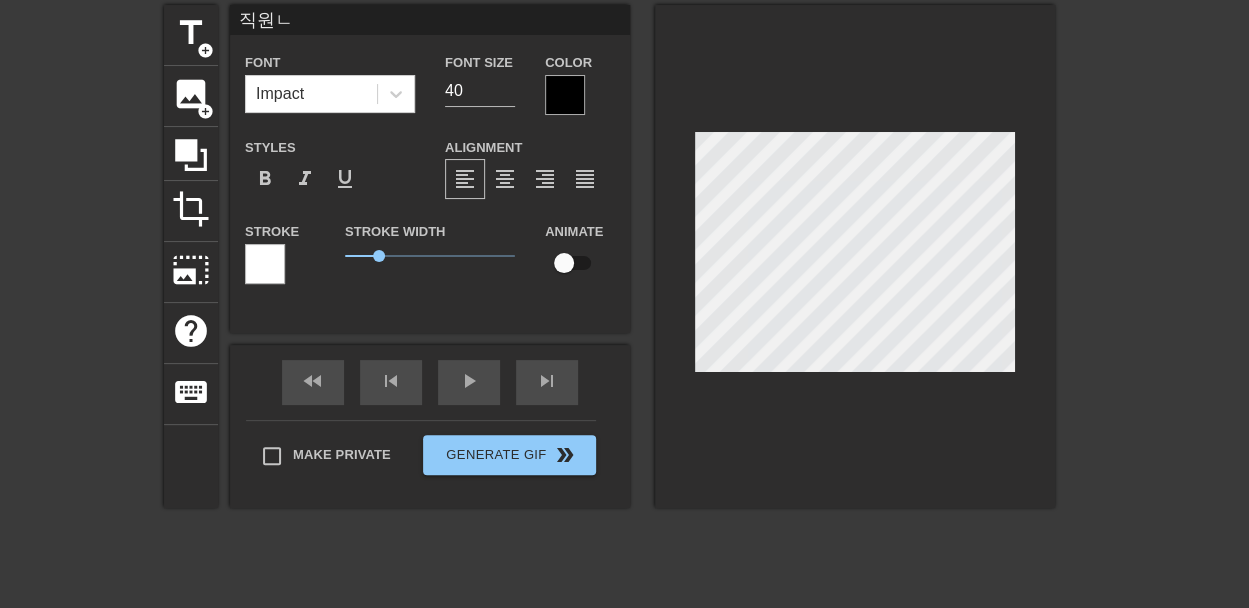 scroll, scrollTop: 3, scrollLeft: 3, axis: both 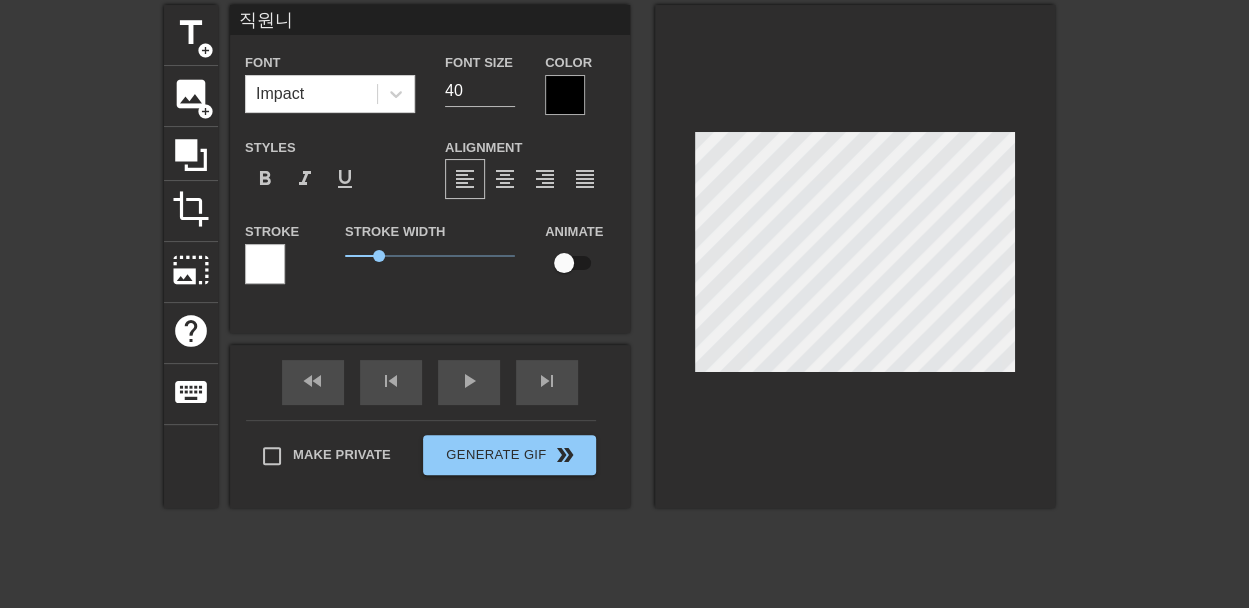 type on "직원님" 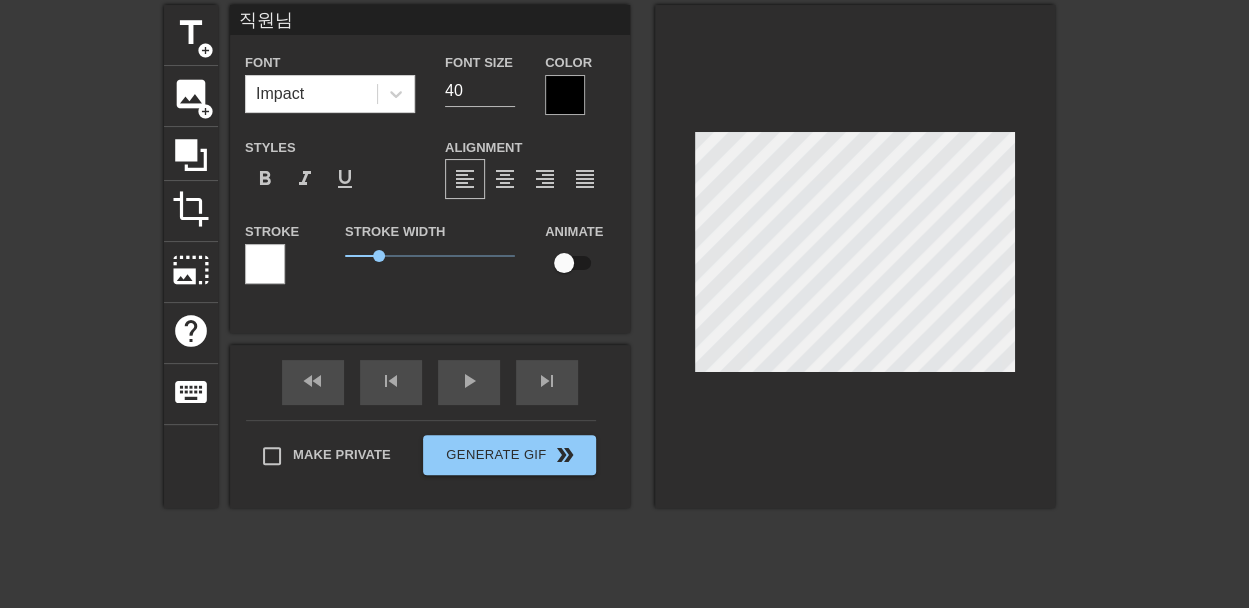 type on "직원니" 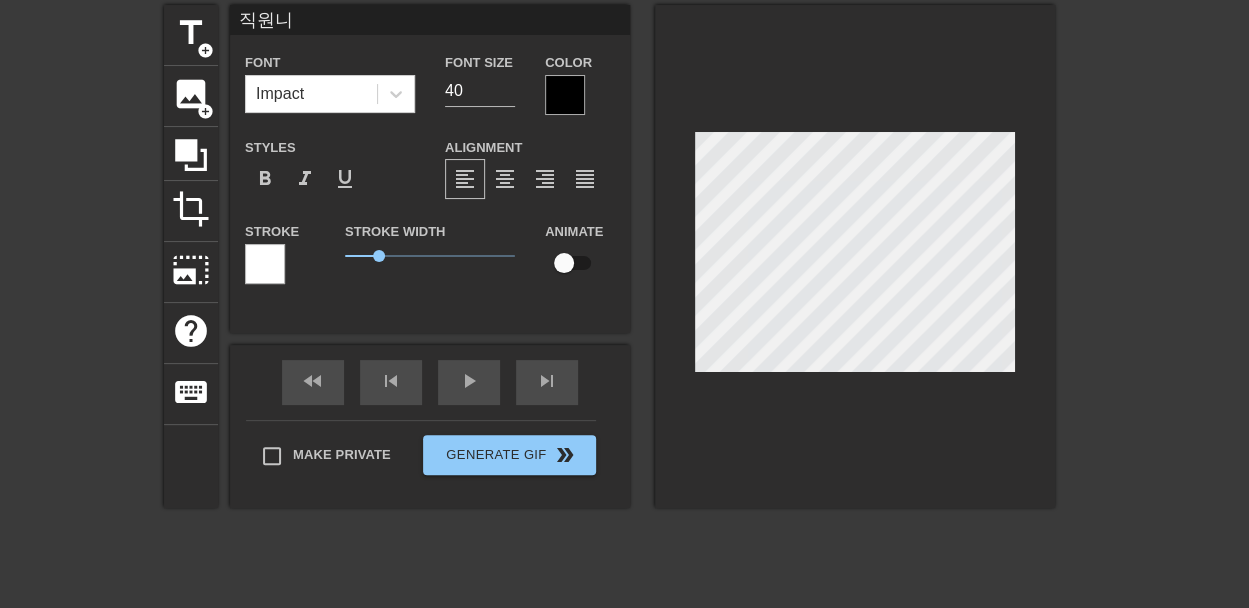 type on "직원ㄴ" 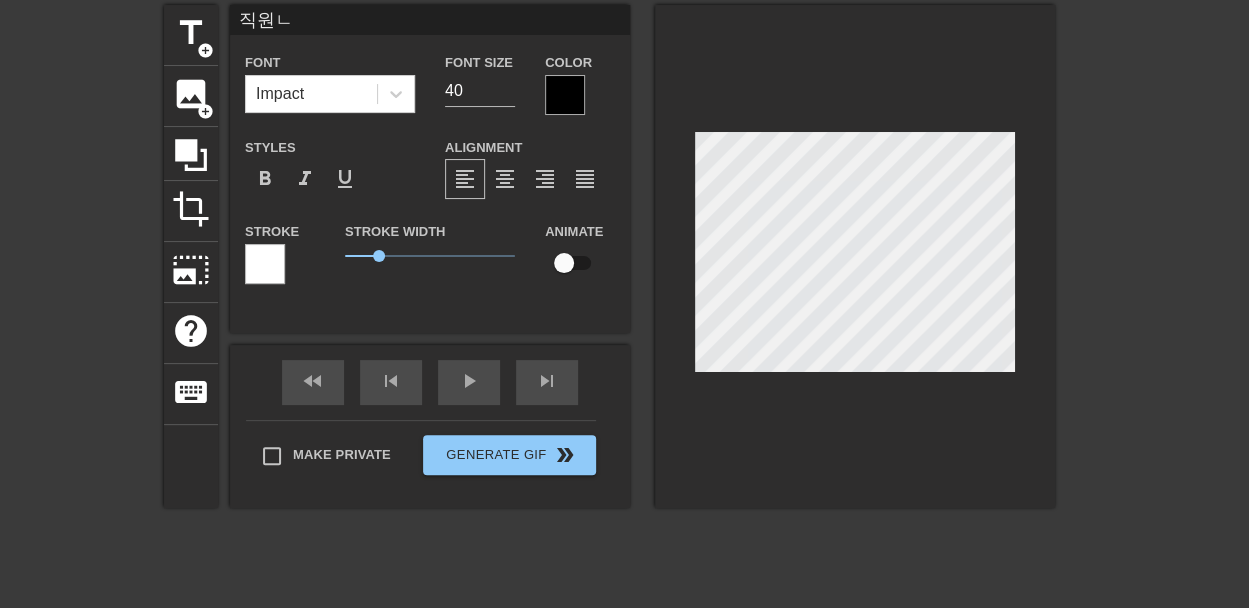 type on "직원" 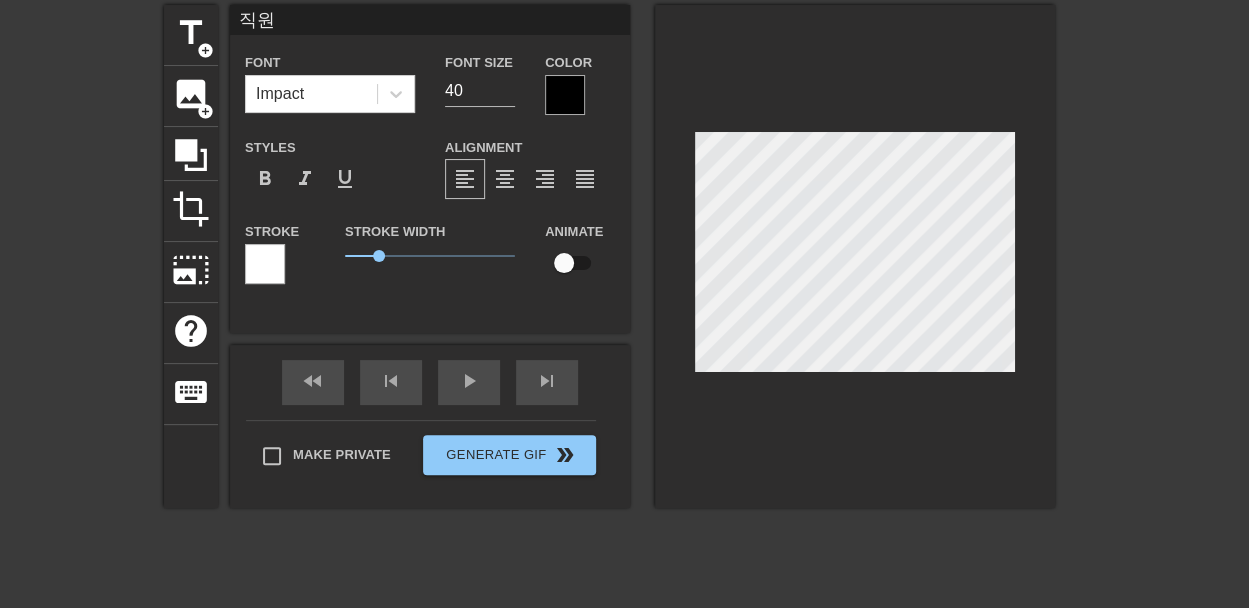 type on "직" 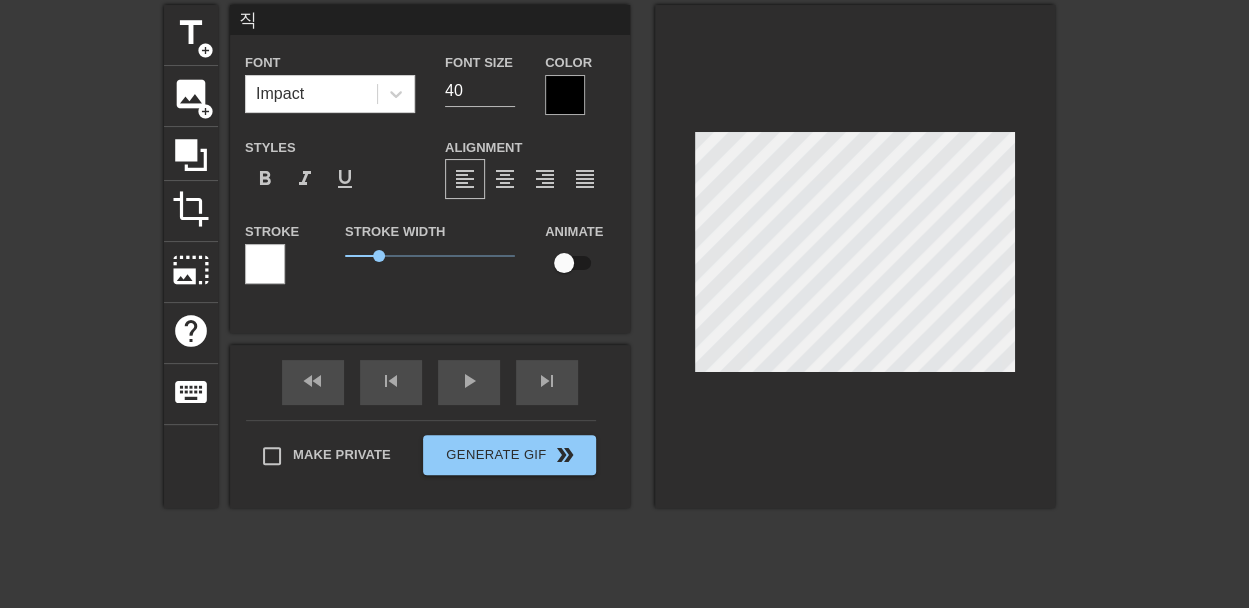 type 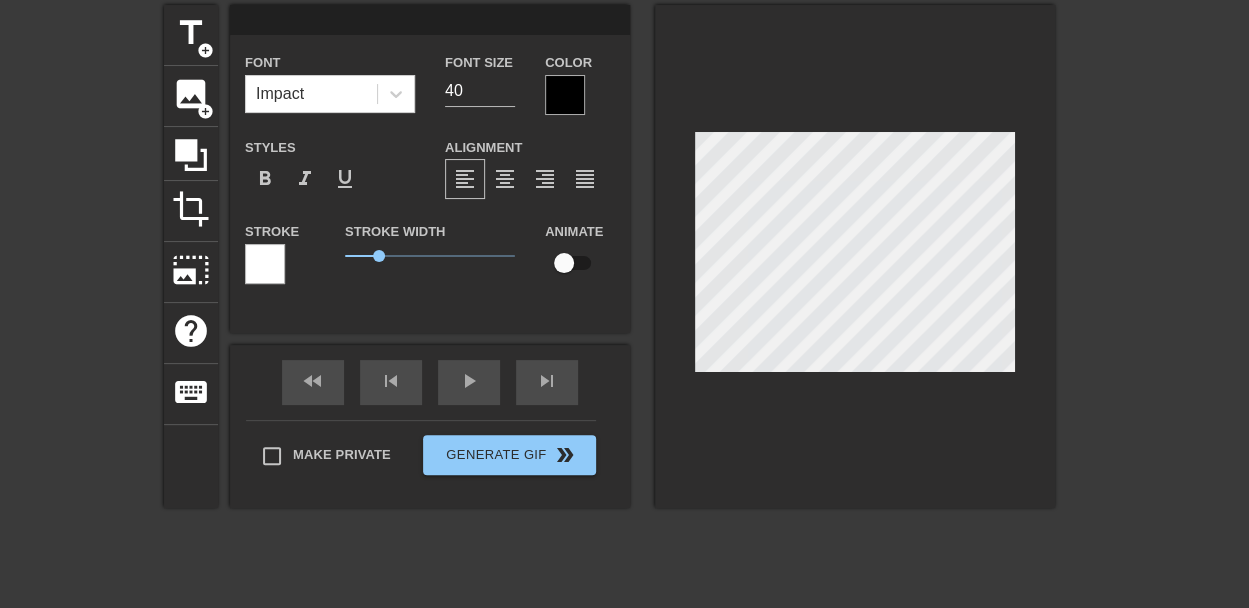 type on "ㄴ" 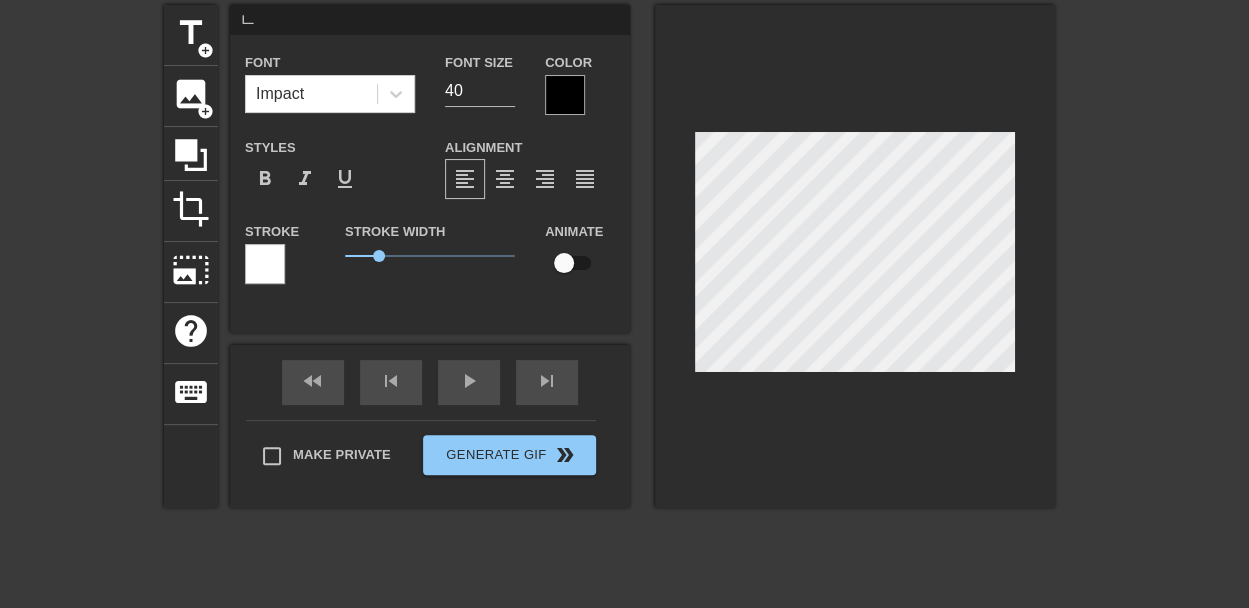 type on "네" 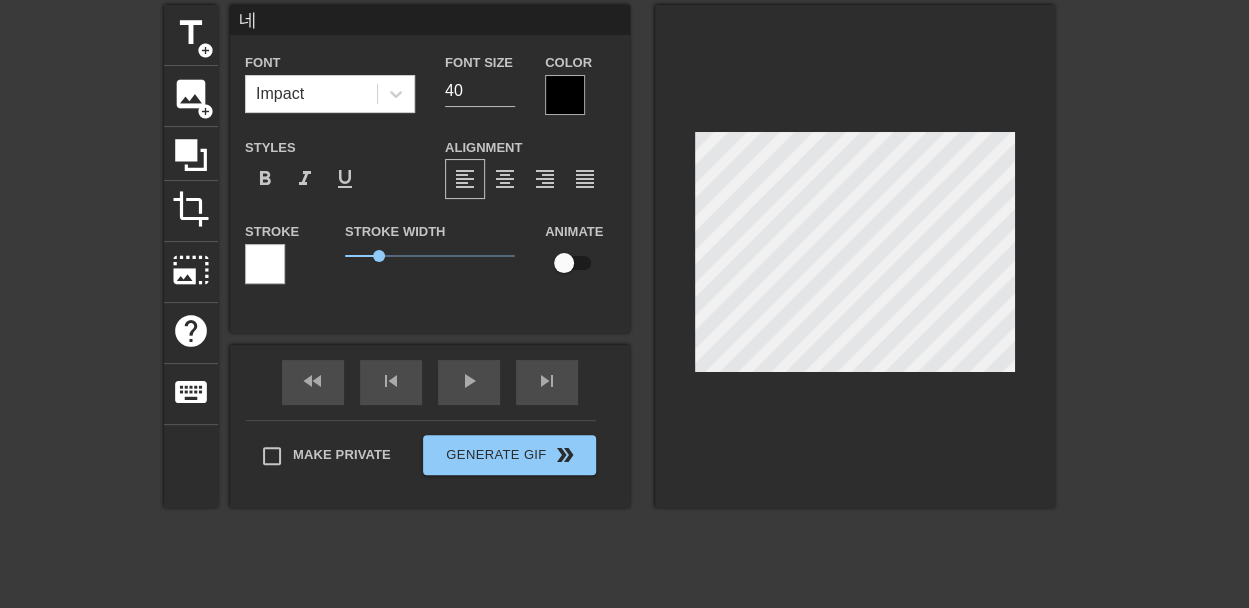 type on "넥" 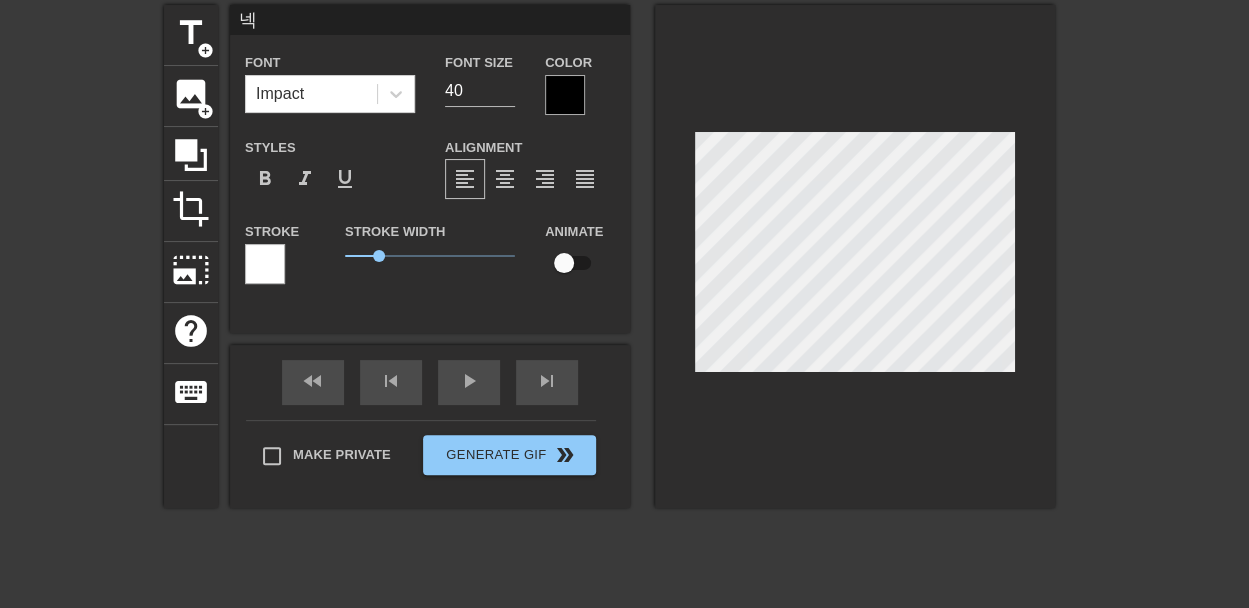 type on "넧" 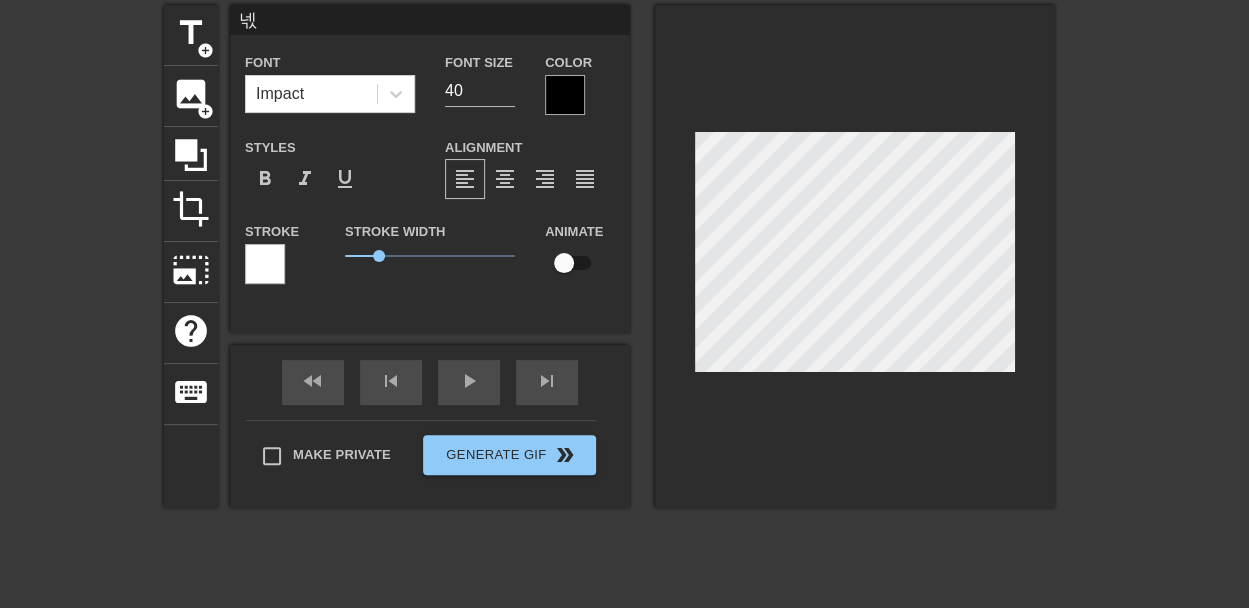 type on "넥스" 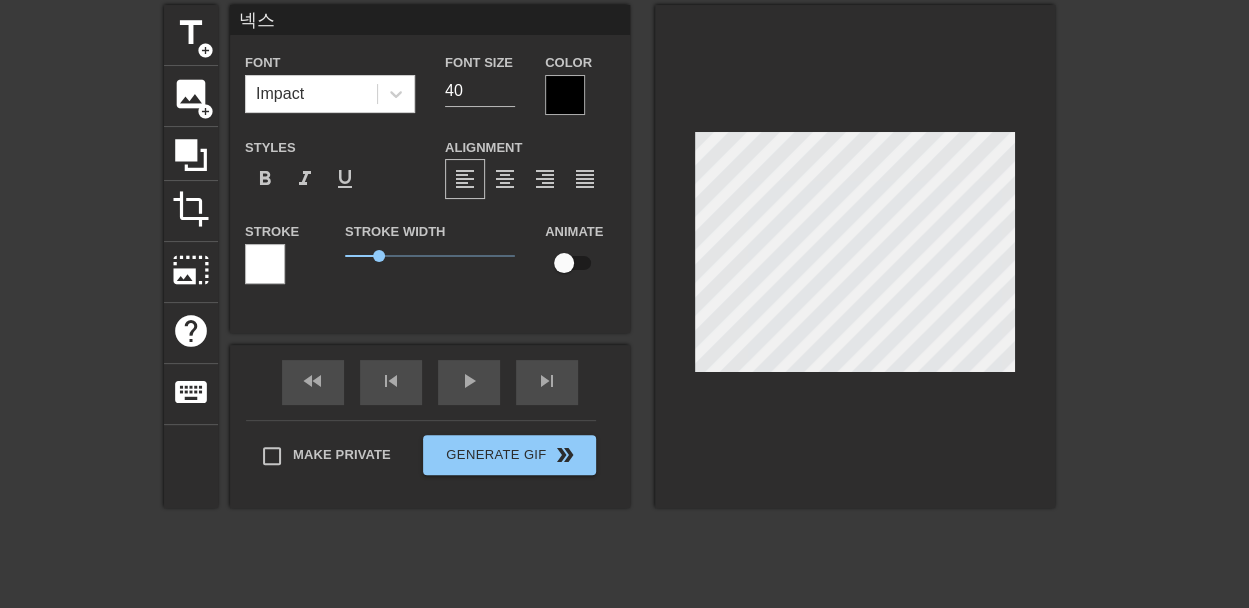 type on "넥슽" 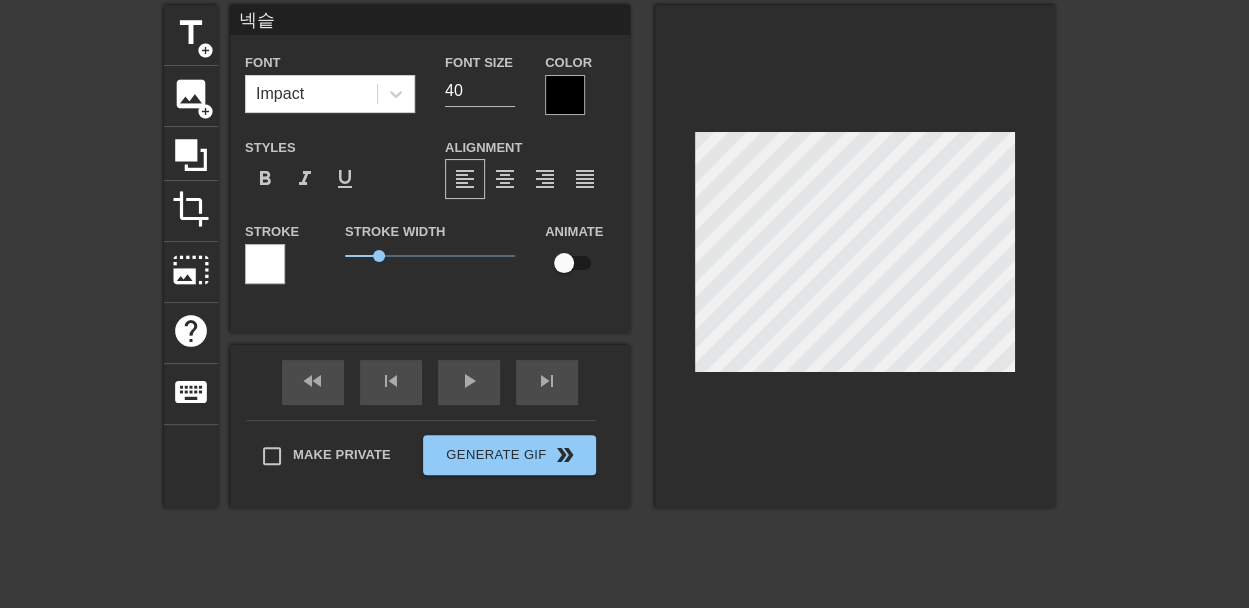 type on "넥스트" 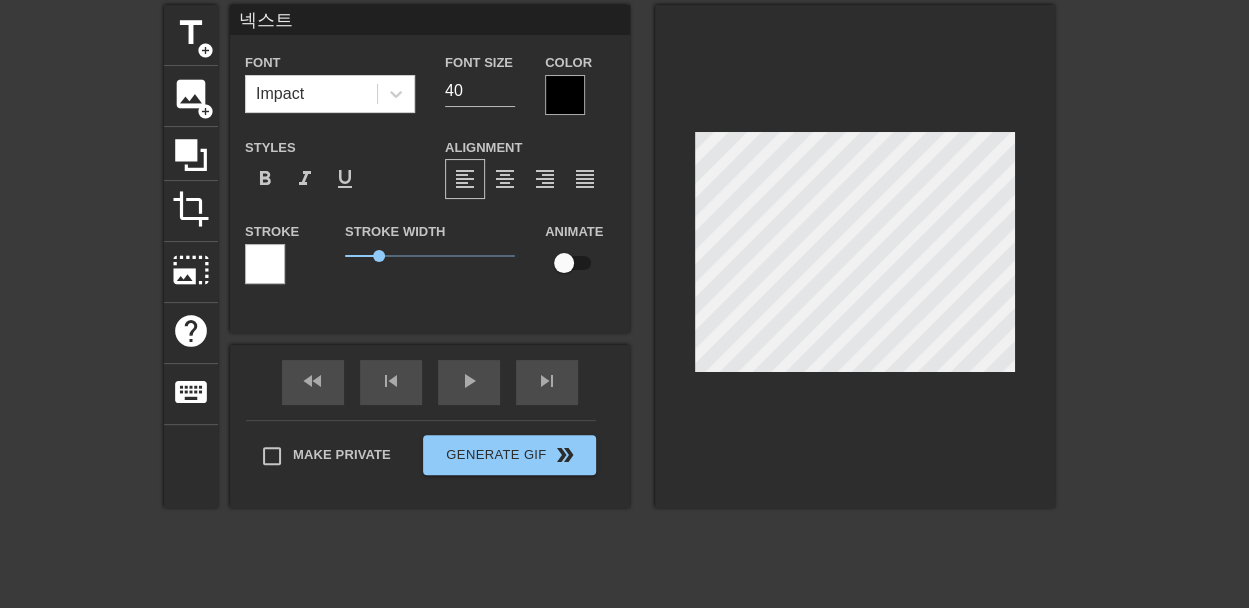 type on "넥스틎" 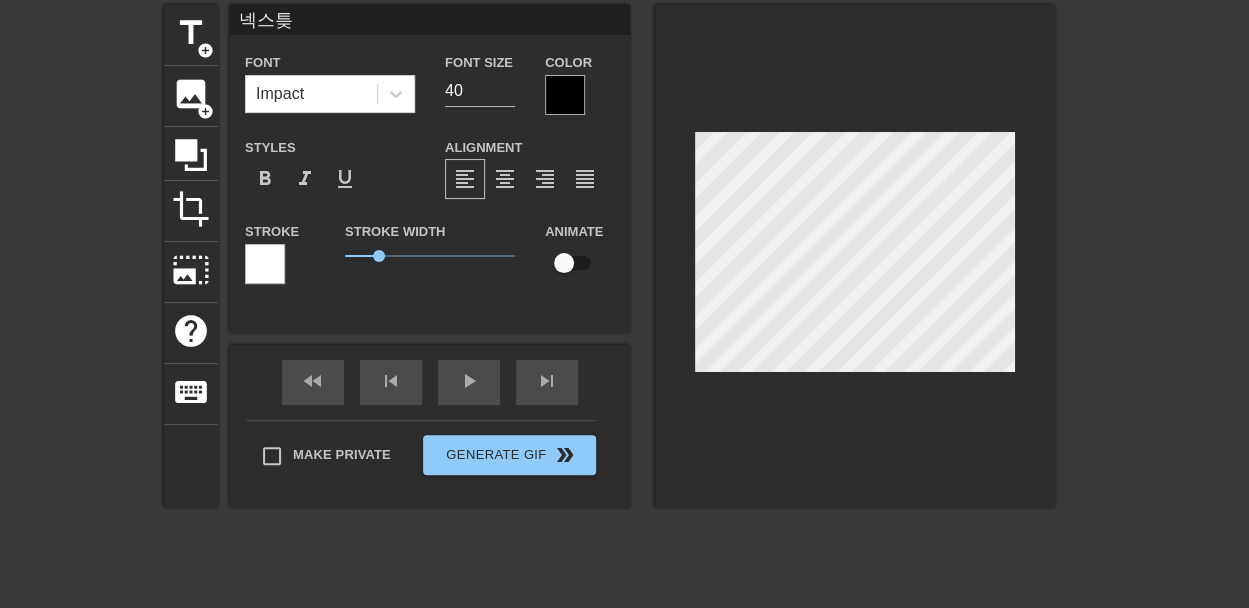 type on "넥스트즈" 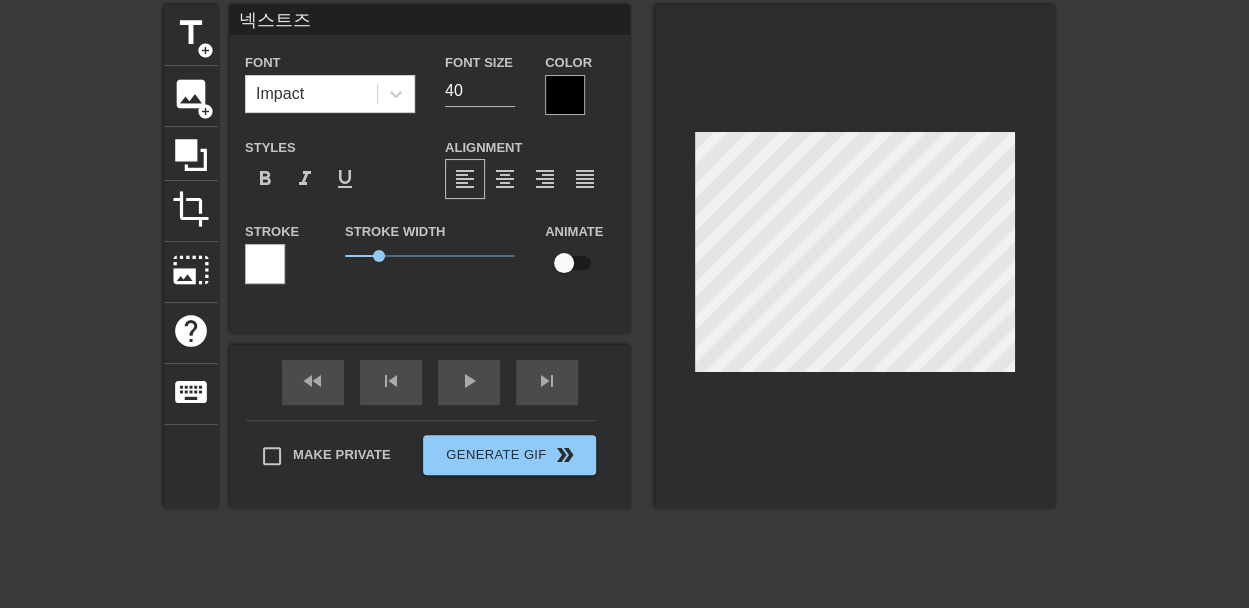 type on "넥스트증" 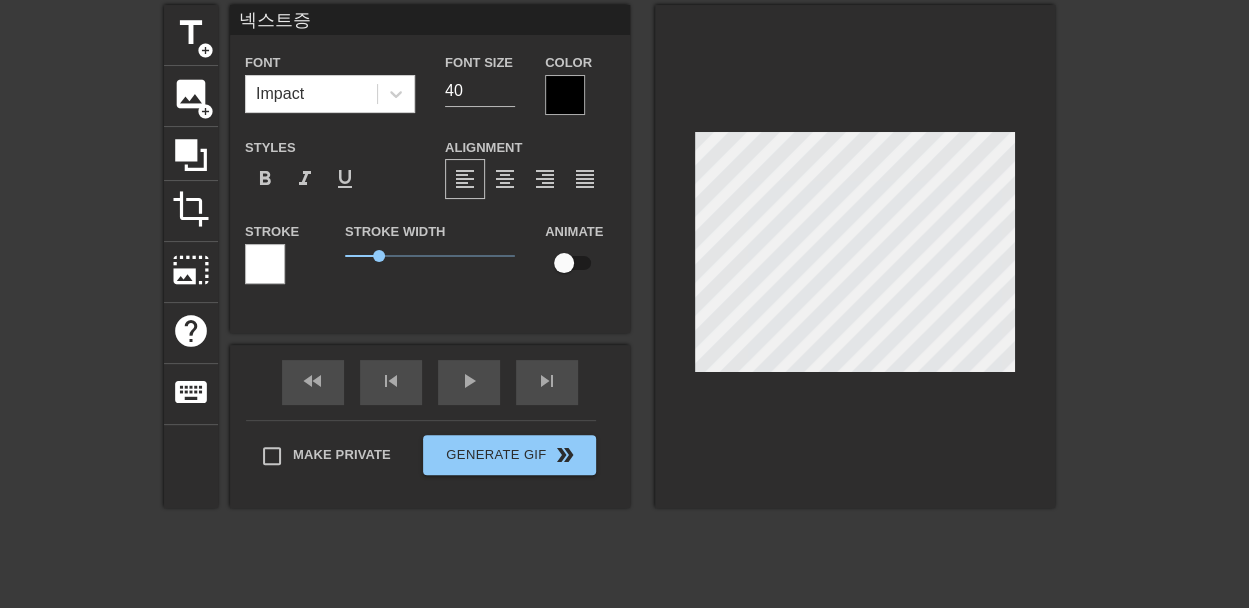 type on "넥스트증ㄱ" 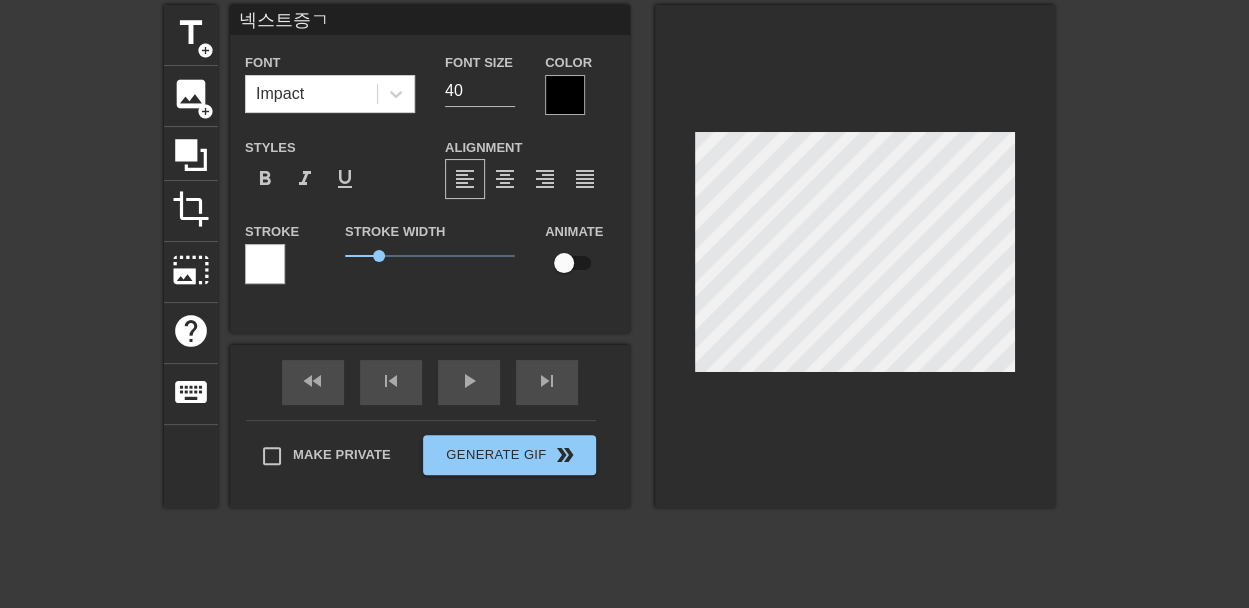 scroll, scrollTop: 2, scrollLeft: 4, axis: both 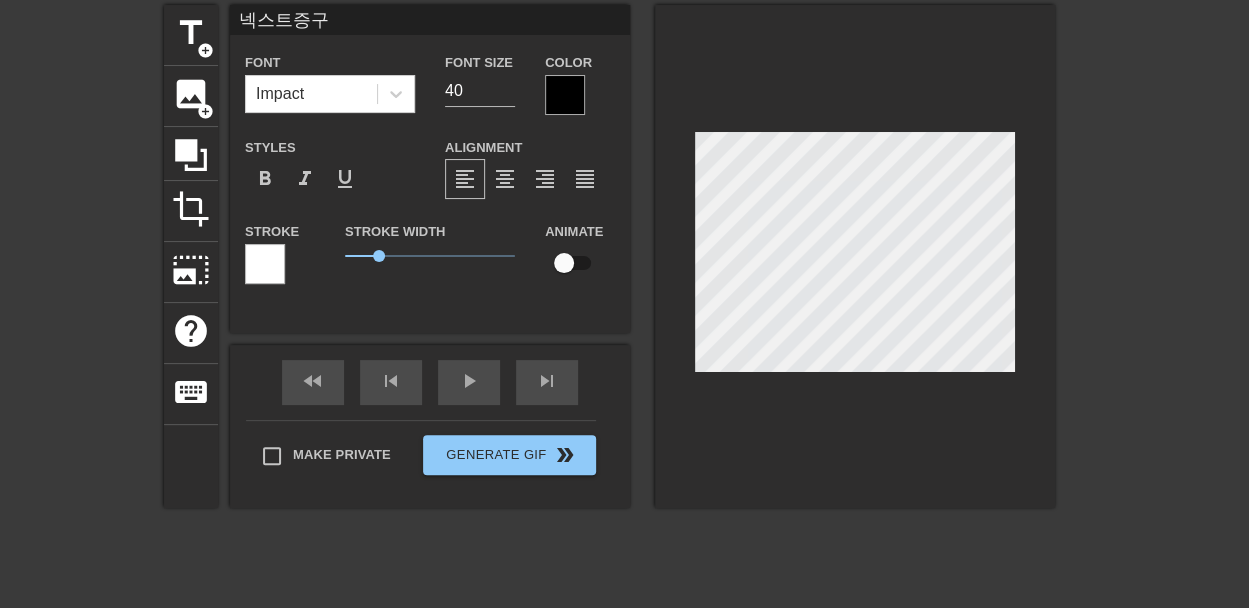 type on "넥스트증궈" 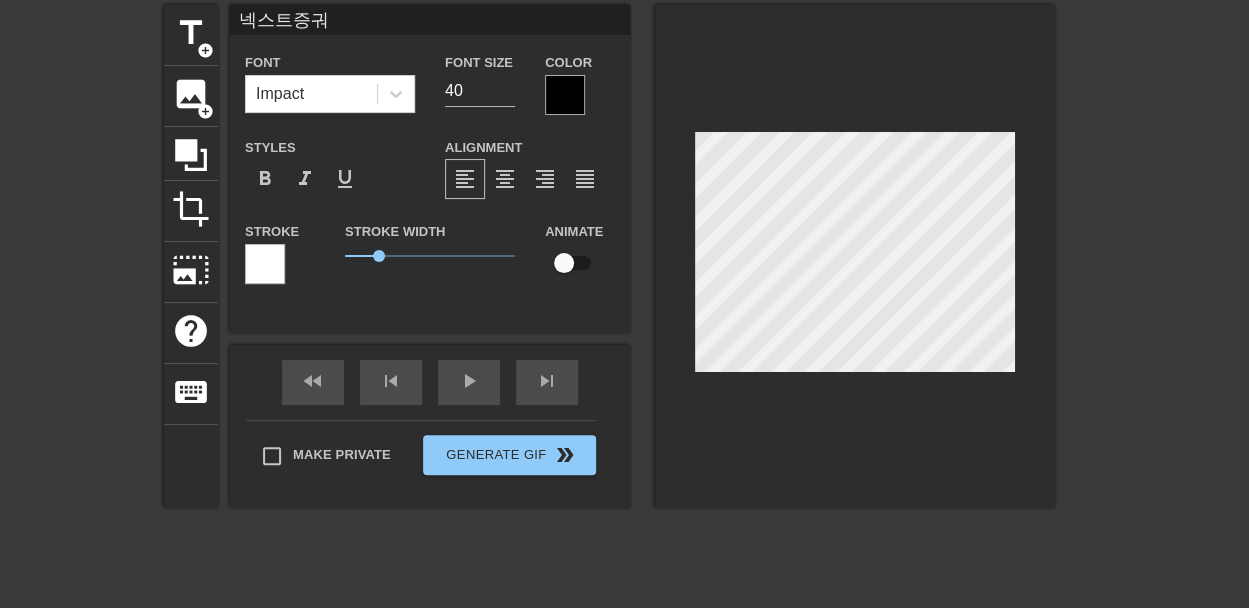 type on "넥스트증권" 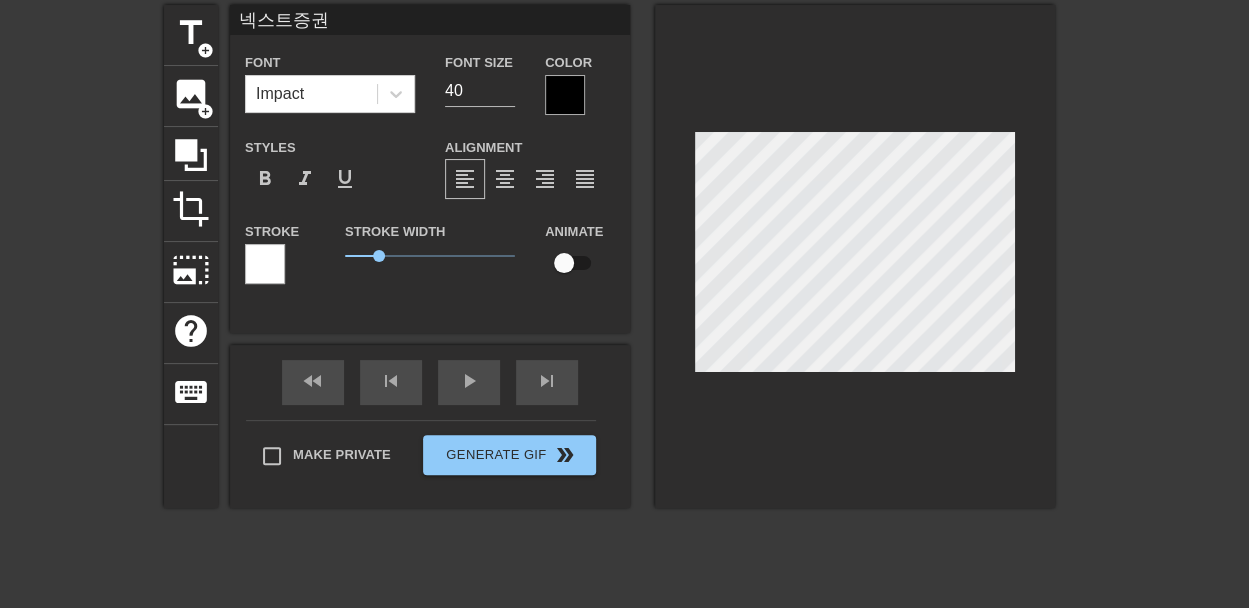 type on "넥스트증권" 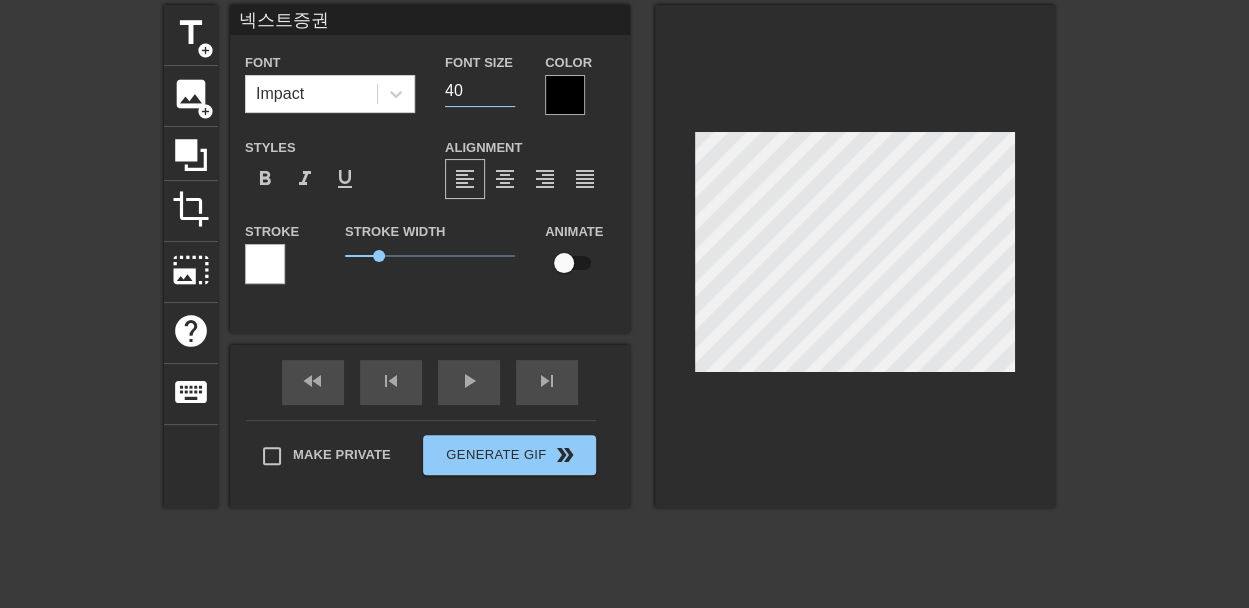 drag, startPoint x: 466, startPoint y: 89, endPoint x: 426, endPoint y: 89, distance: 40 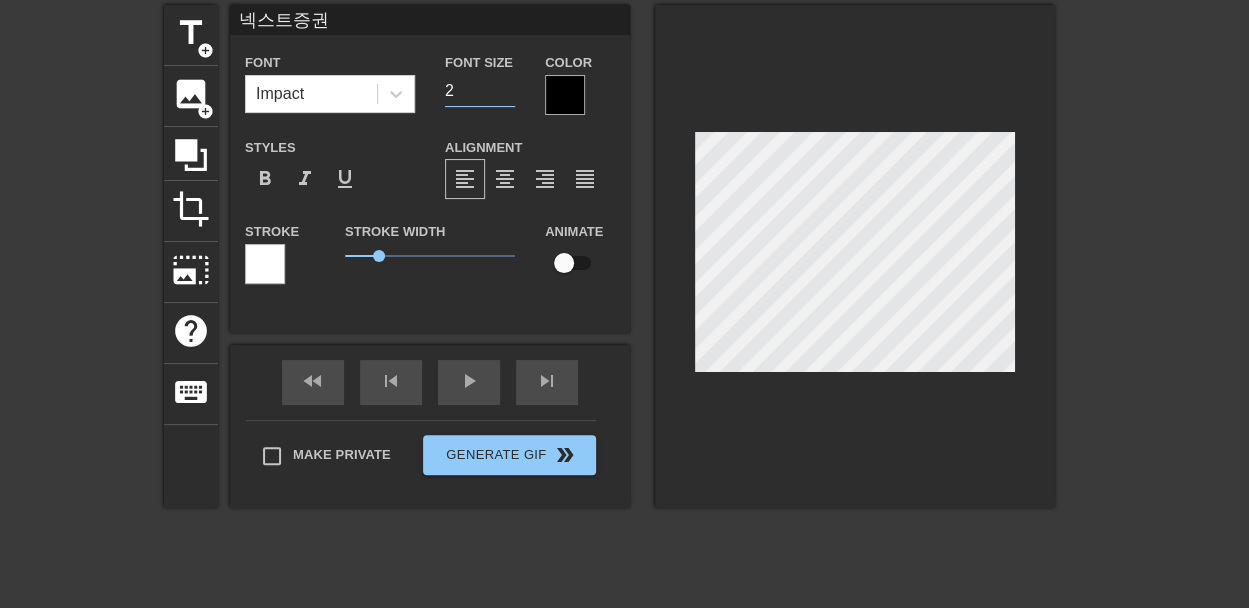 type on "20" 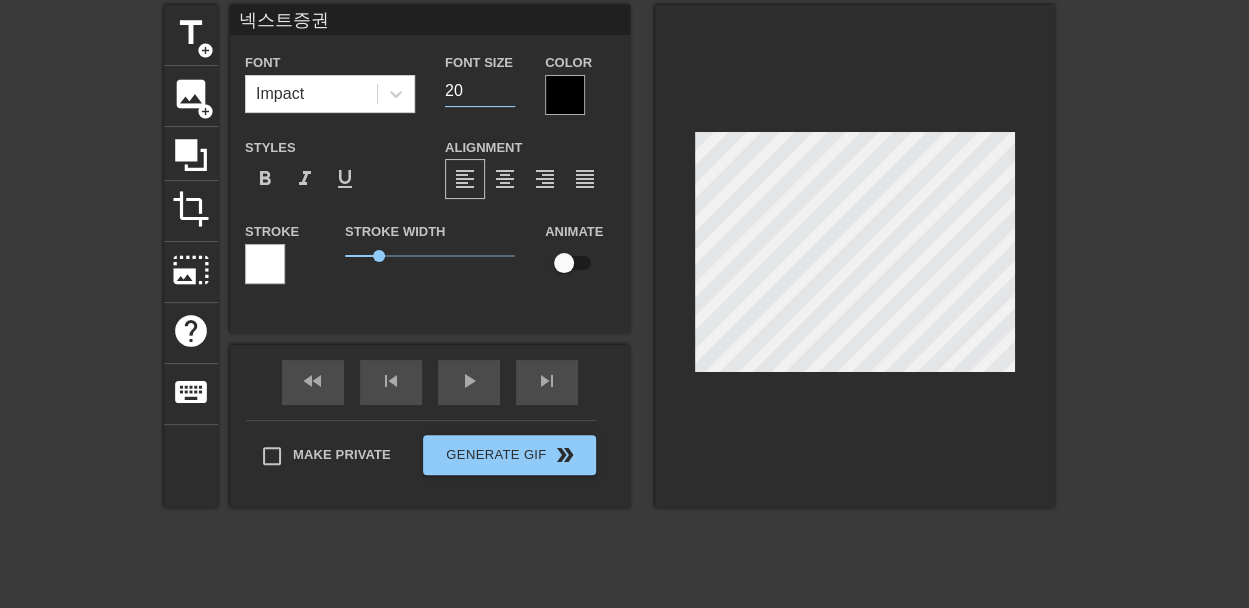 click at bounding box center (1229, 305) 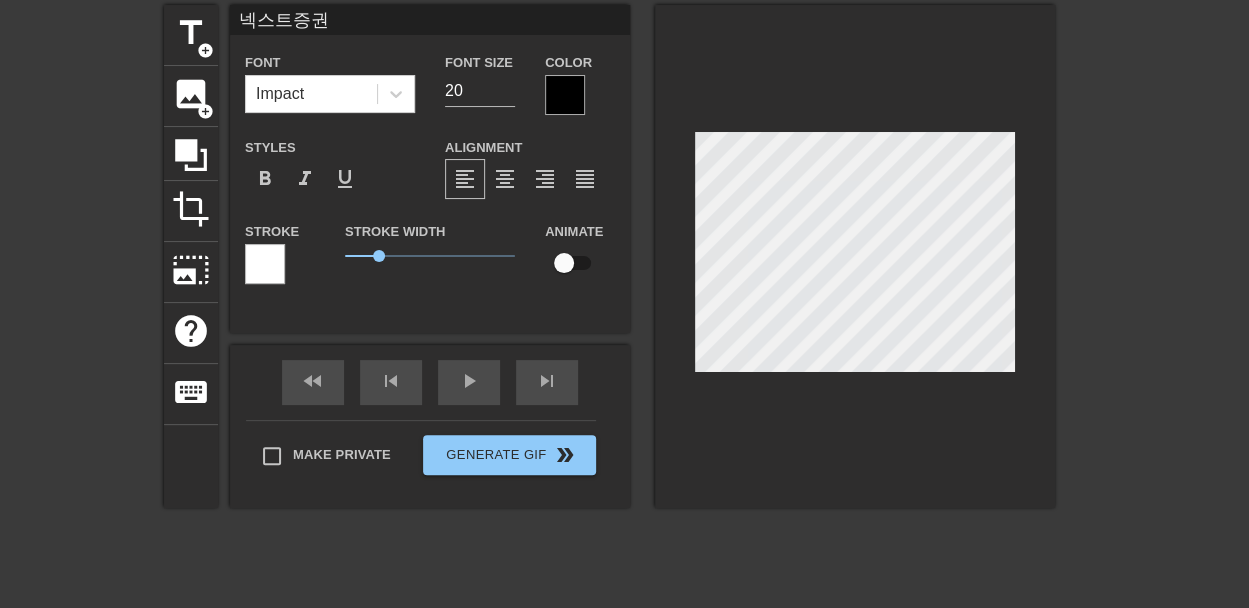 click at bounding box center (1229, 305) 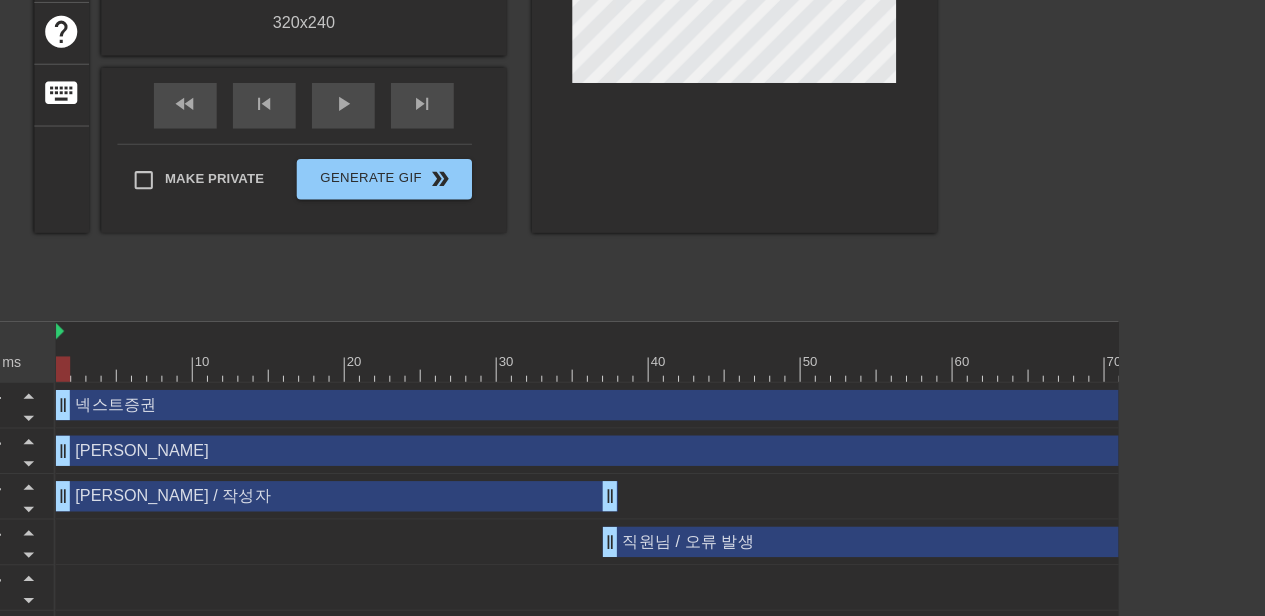 scroll, scrollTop: 374, scrollLeft: 137, axis: both 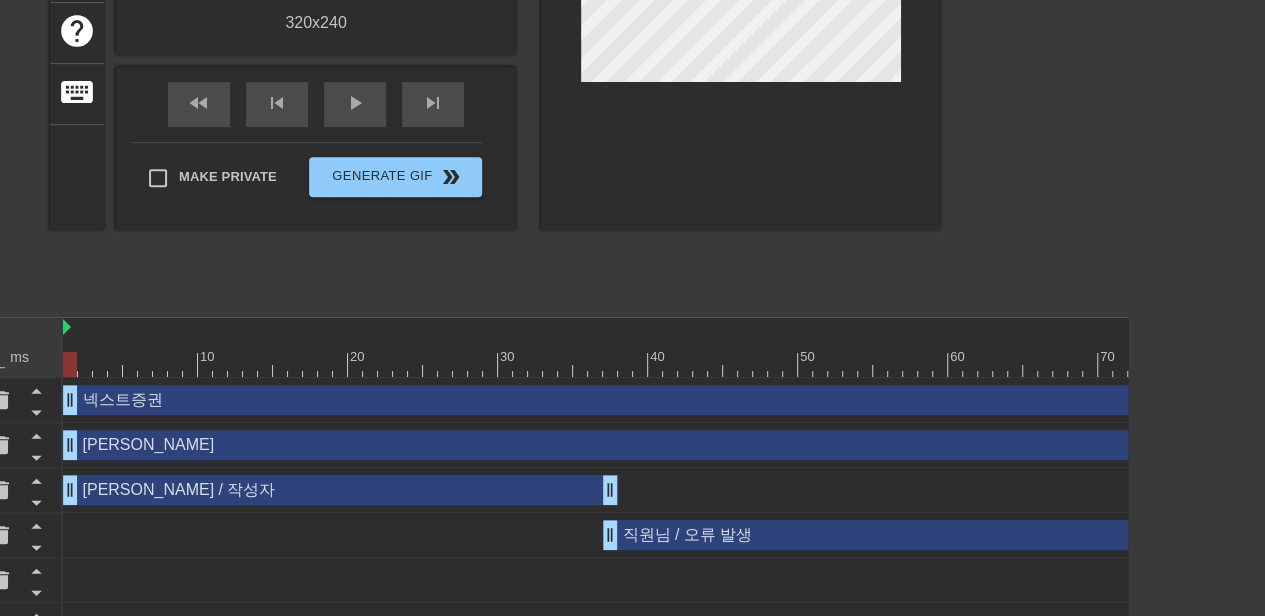 click on "menu_book Browse the tutorials! [DOMAIN_NAME] The online gif editor Send Feedback/Suggestion     title add_circle image add_circle crop photo_size_select_large help keyboard Gif Settings Speed slow_motion_video x1.00 speed Transparent help Reverse 320  x  240 fast_rewind skip_previous play_arrow skip_next Make Private Generate Gif double_arrow     Frame 1 Duration 60 ms                                       10                                         20                                         30                                         40                                         50                                         60                                         70                                         80                                         90                                         100" at bounding box center (495, 204) 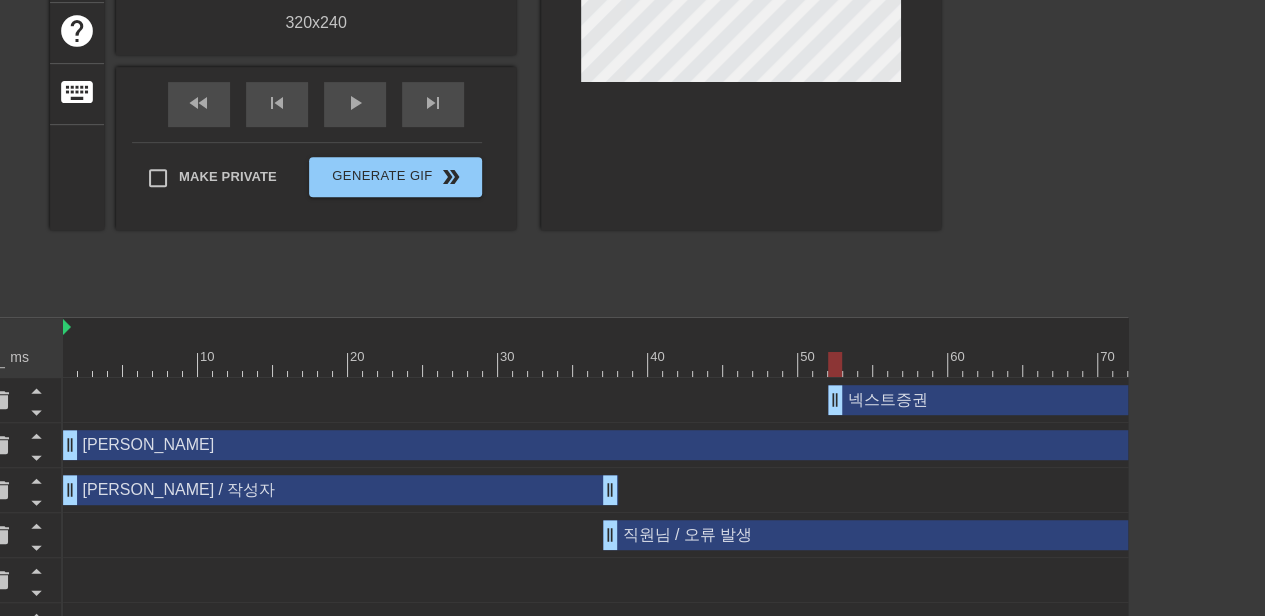 drag, startPoint x: 79, startPoint y: 399, endPoint x: 1022, endPoint y: 401, distance: 943.00214 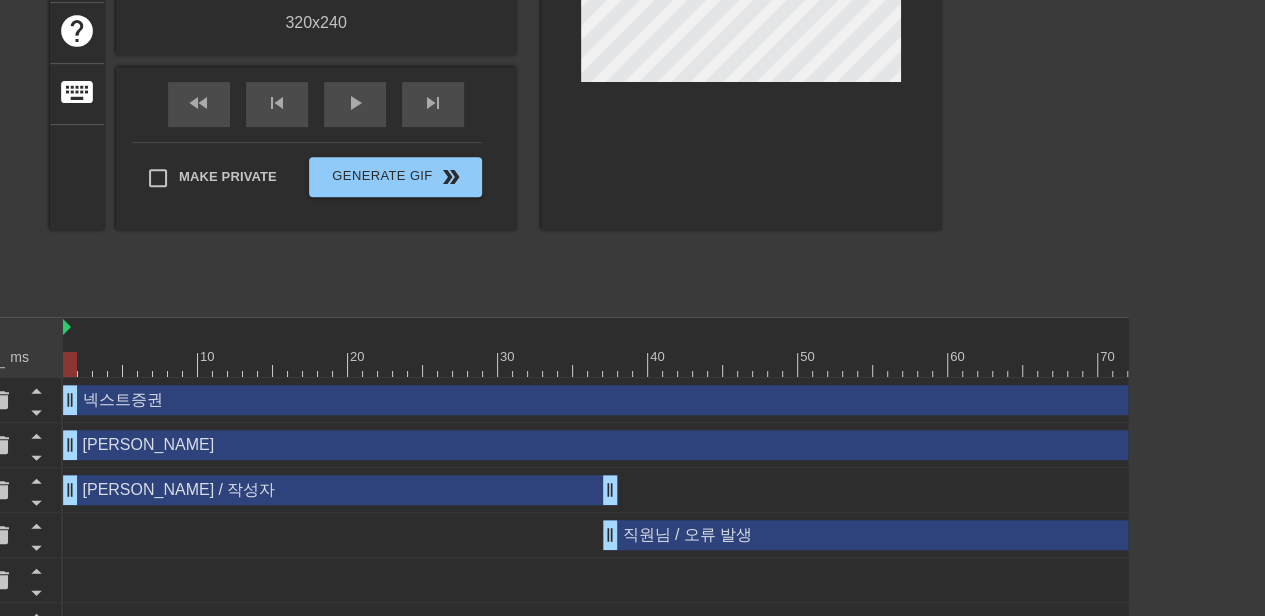 drag, startPoint x: 1076, startPoint y: 408, endPoint x: 104, endPoint y: 384, distance: 972.29626 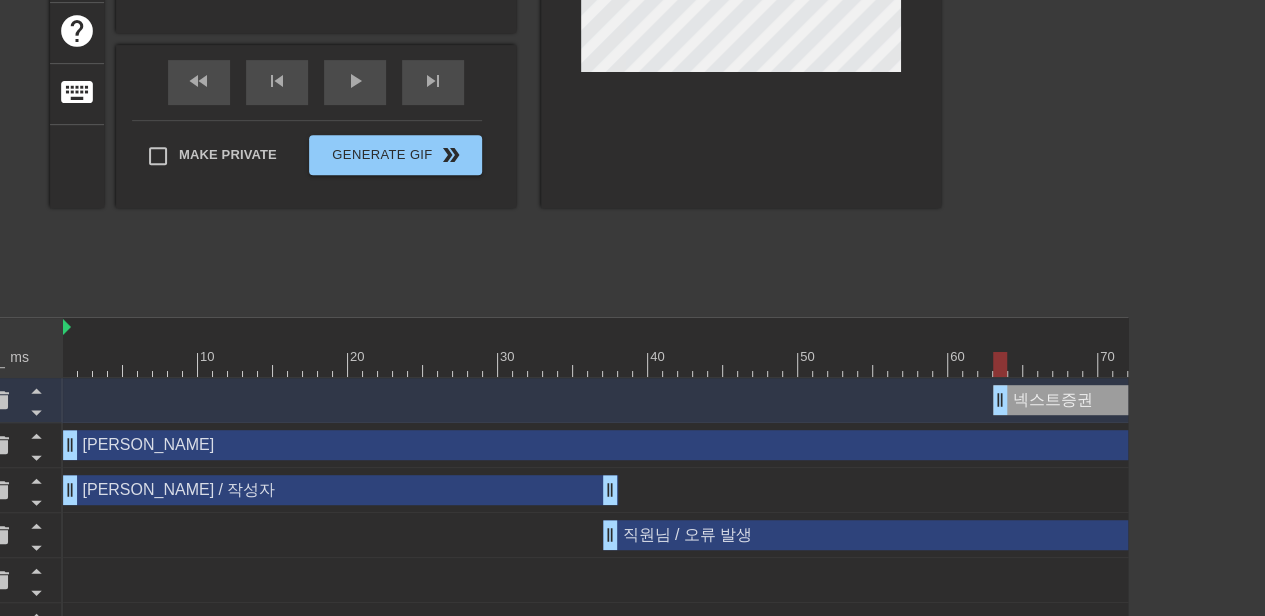 drag, startPoint x: 73, startPoint y: 398, endPoint x: 1044, endPoint y: 408, distance: 971.0515 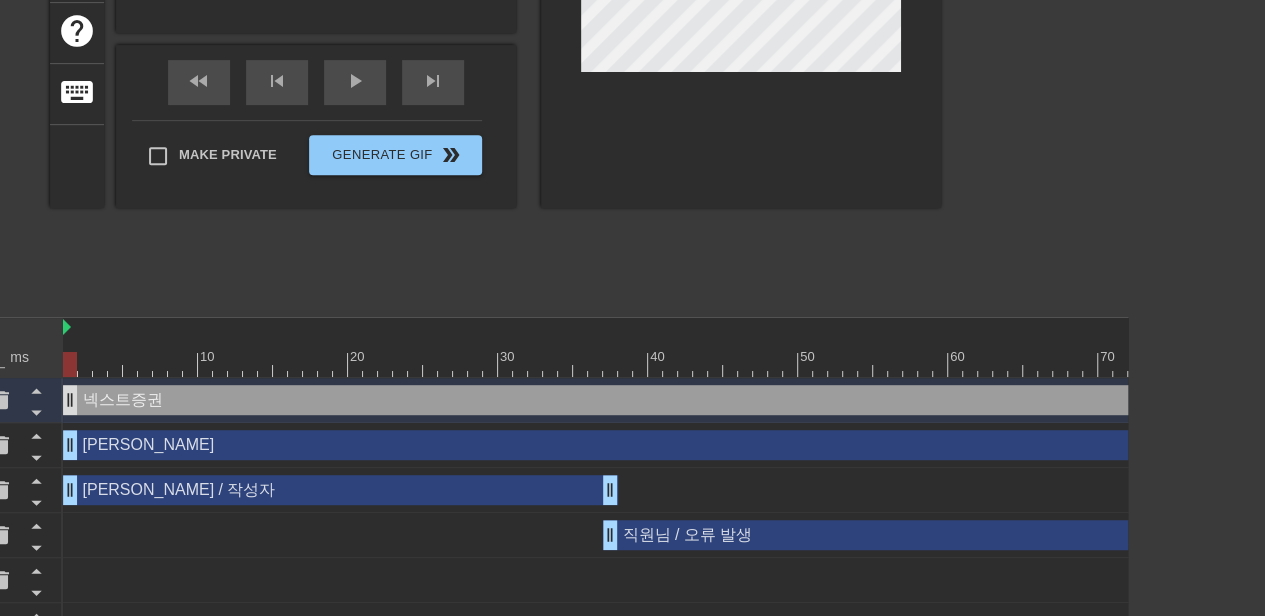 drag, startPoint x: 1073, startPoint y: 411, endPoint x: 68, endPoint y: 396, distance: 1005.11194 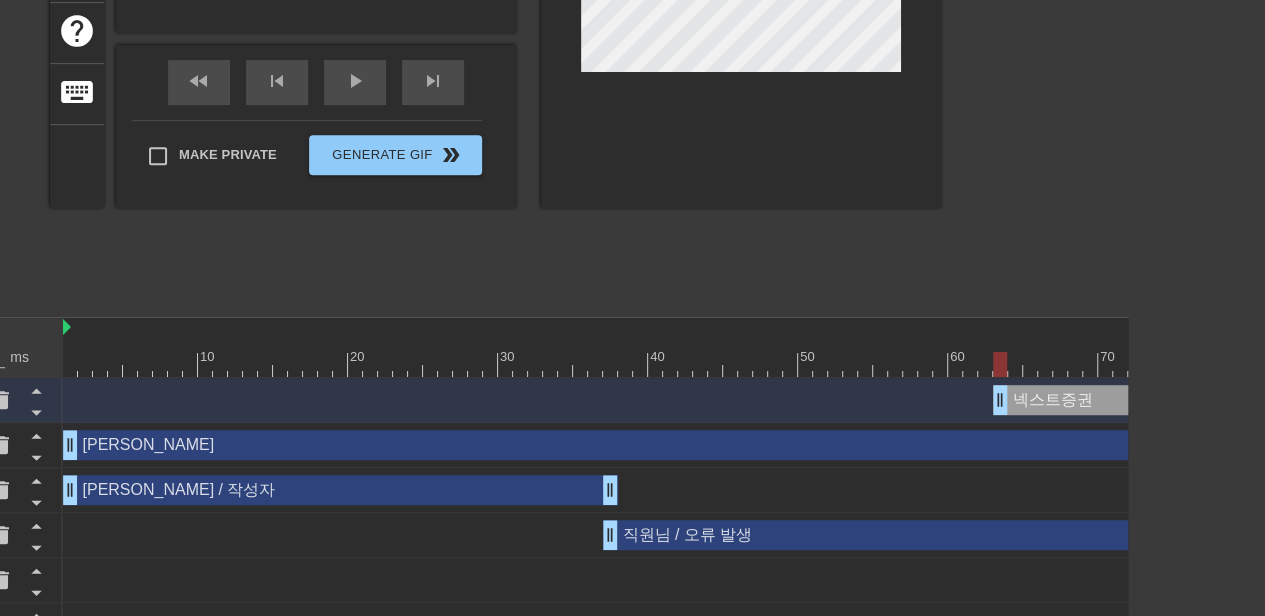 drag, startPoint x: 67, startPoint y: 396, endPoint x: 1052, endPoint y: 413, distance: 985.14667 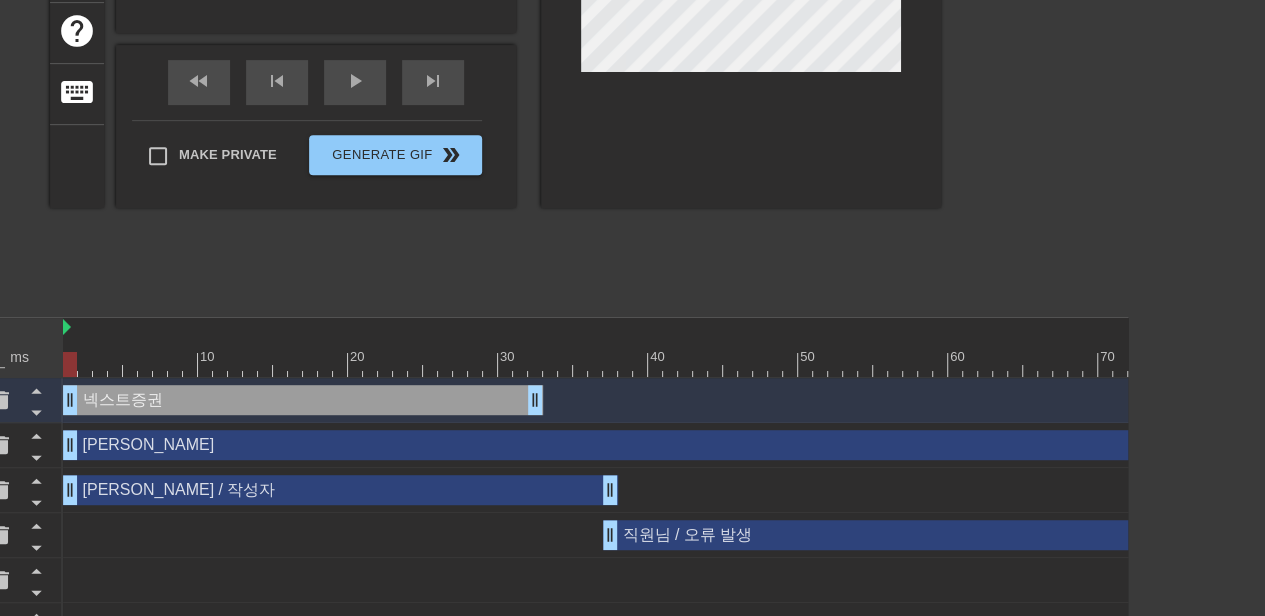 drag, startPoint x: 1095, startPoint y: 404, endPoint x: 68, endPoint y: 383, distance: 1027.2147 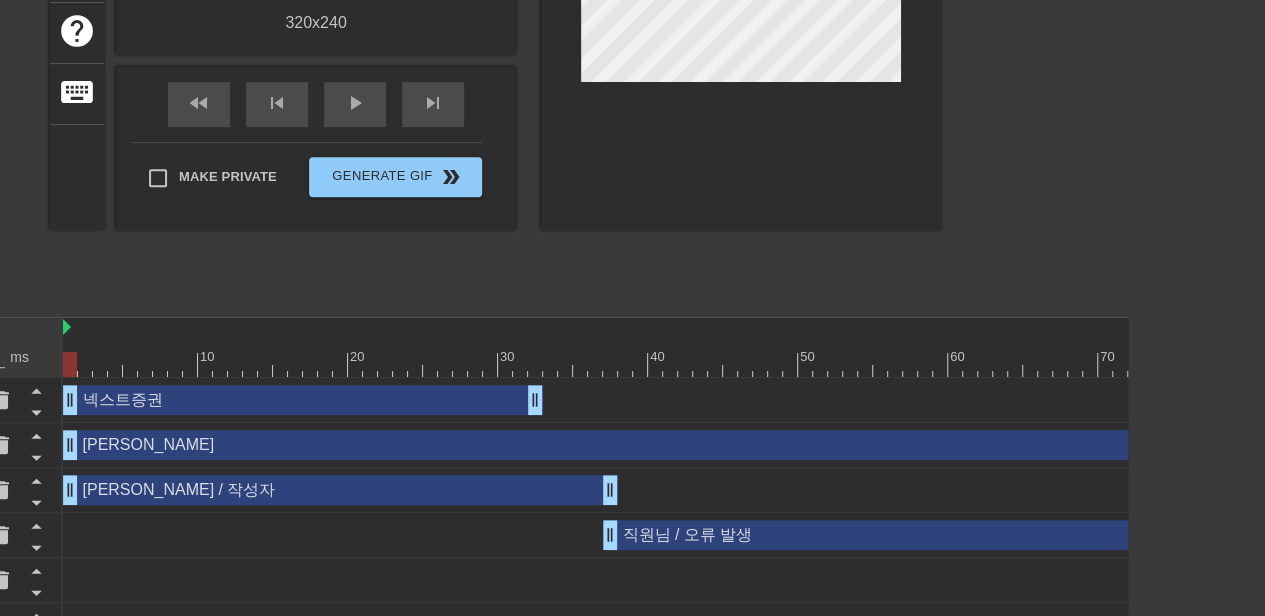 click on "[PERSON_NAME] drag_handle drag_handle" at bounding box center (1720, 445) 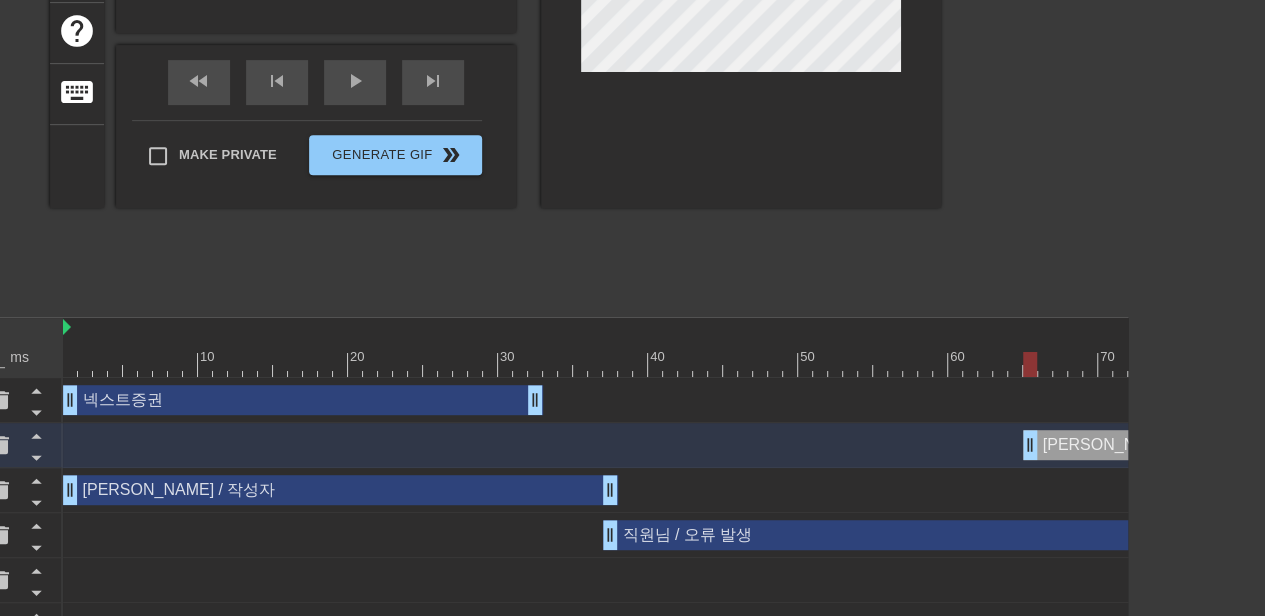 drag, startPoint x: 74, startPoint y: 450, endPoint x: 1038, endPoint y: 505, distance: 965.5677 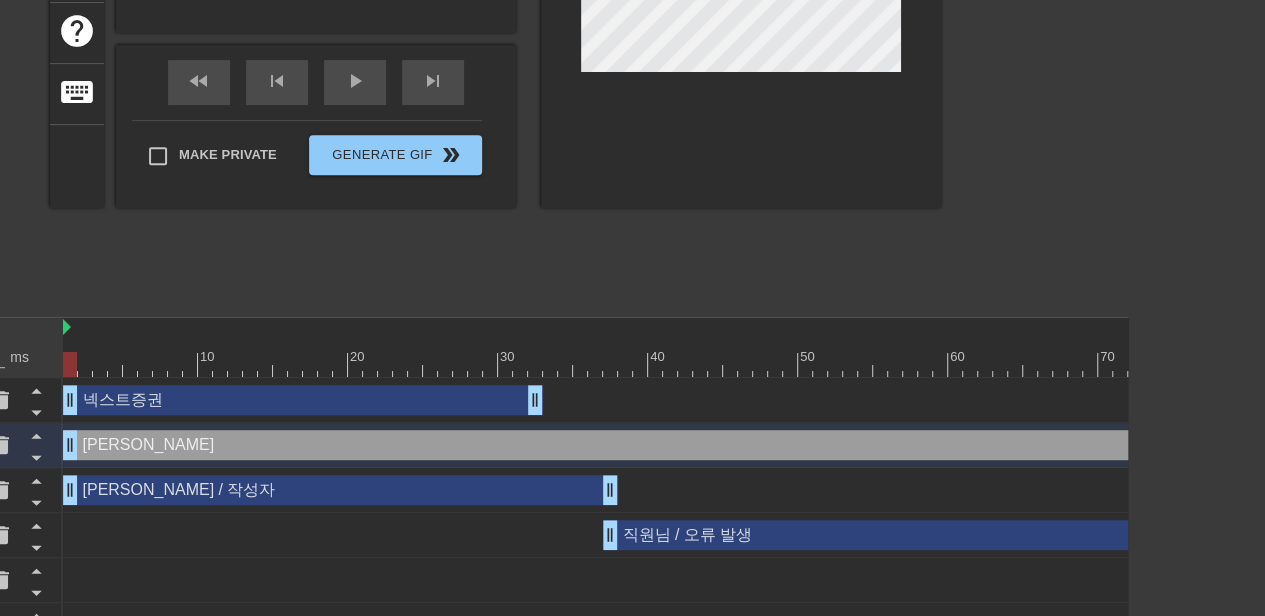 drag, startPoint x: 1101, startPoint y: 455, endPoint x: 81, endPoint y: 417, distance: 1020.7076 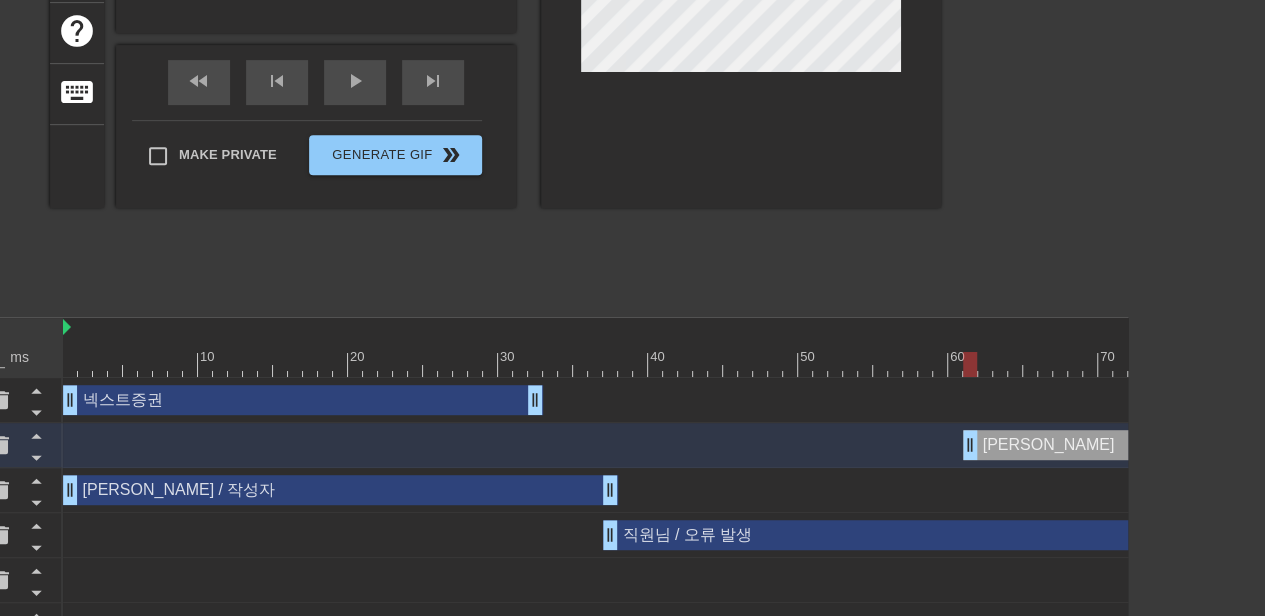 drag, startPoint x: 69, startPoint y: 440, endPoint x: 1088, endPoint y: 438, distance: 1019.00195 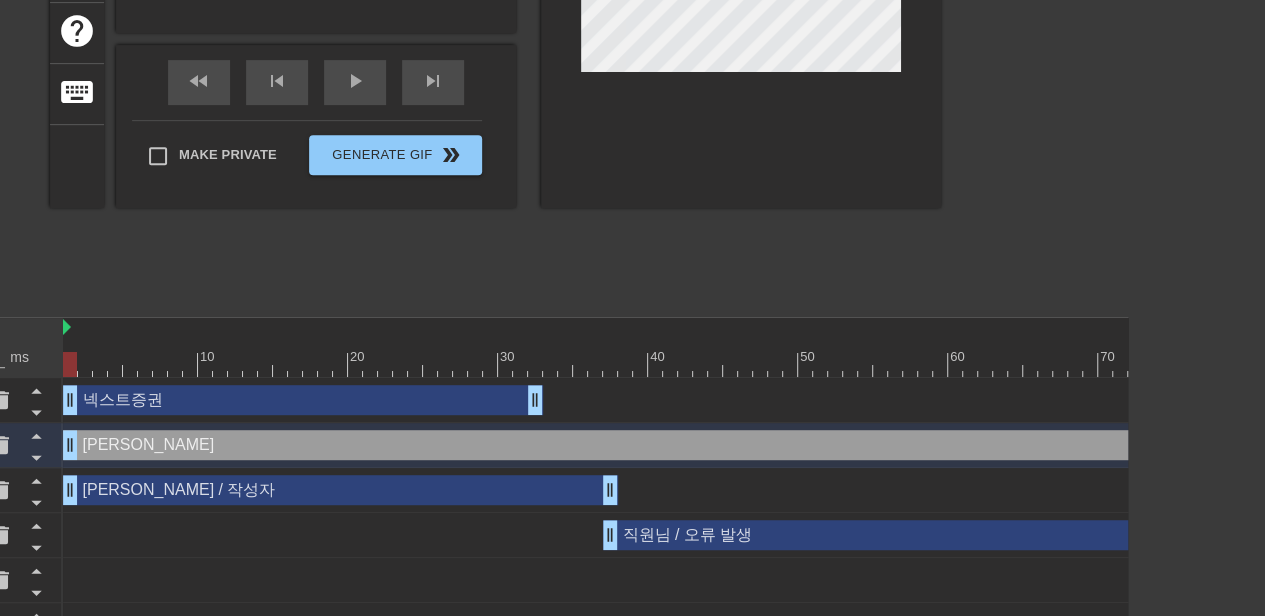 drag, startPoint x: 681, startPoint y: 443, endPoint x: 106, endPoint y: 439, distance: 575.0139 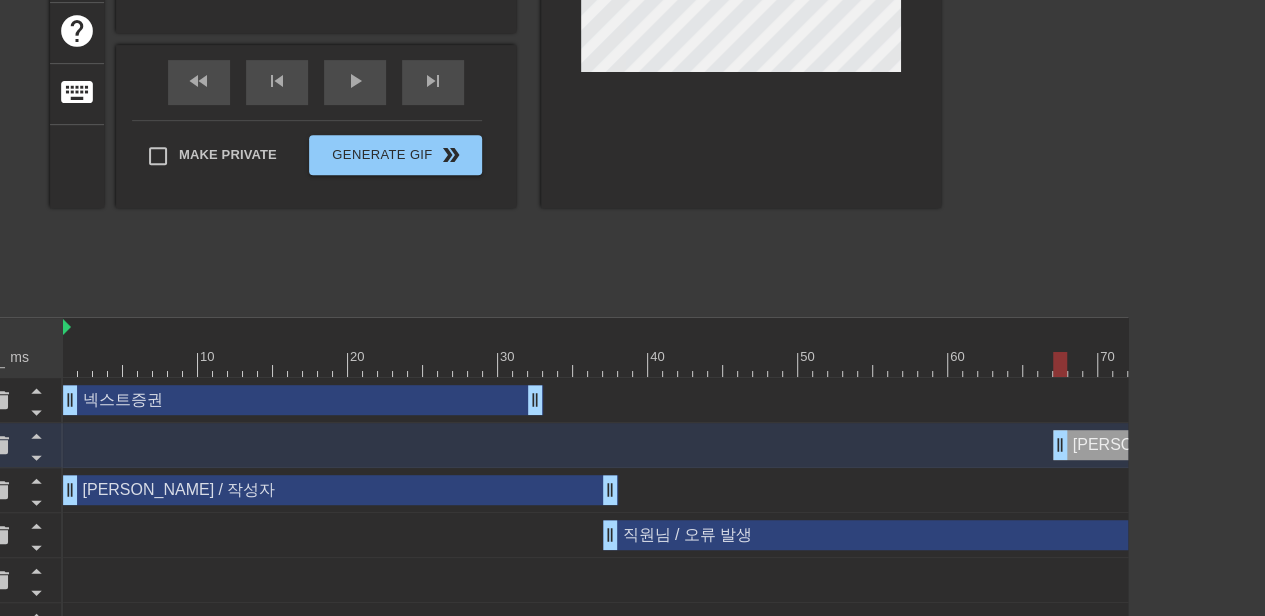 drag, startPoint x: 67, startPoint y: 448, endPoint x: 1087, endPoint y: 447, distance: 1020.0005 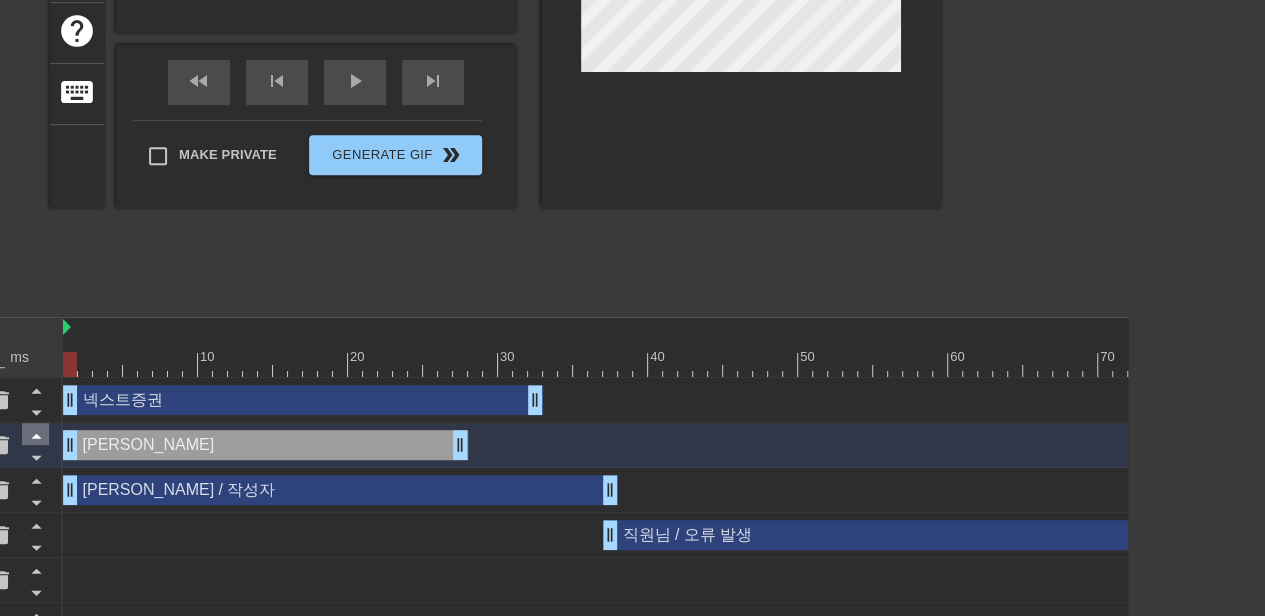 drag, startPoint x: 1079, startPoint y: 448, endPoint x: 42, endPoint y: 443, distance: 1037.0121 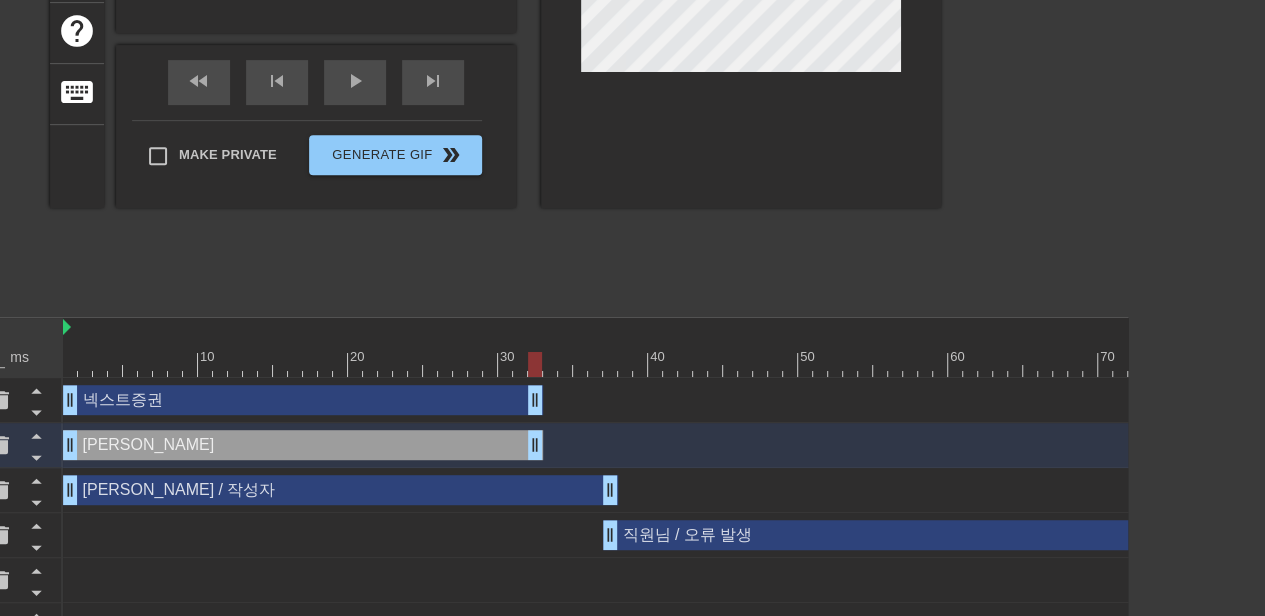 drag, startPoint x: 460, startPoint y: 445, endPoint x: 533, endPoint y: 447, distance: 73.02739 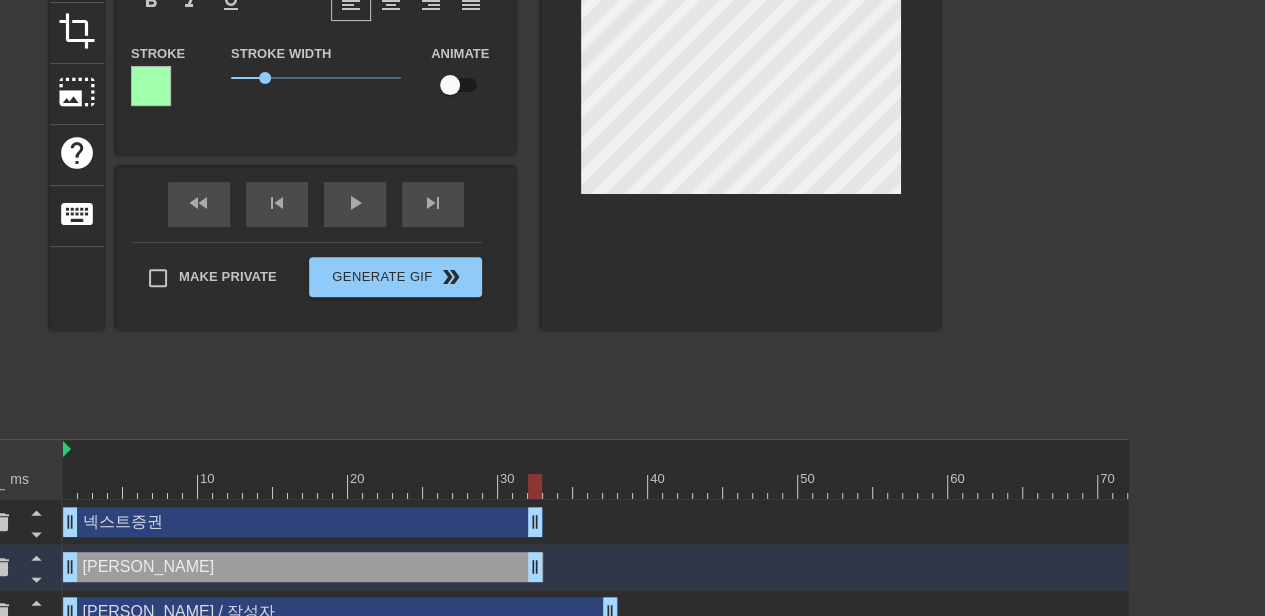 scroll, scrollTop: 74, scrollLeft: 137, axis: both 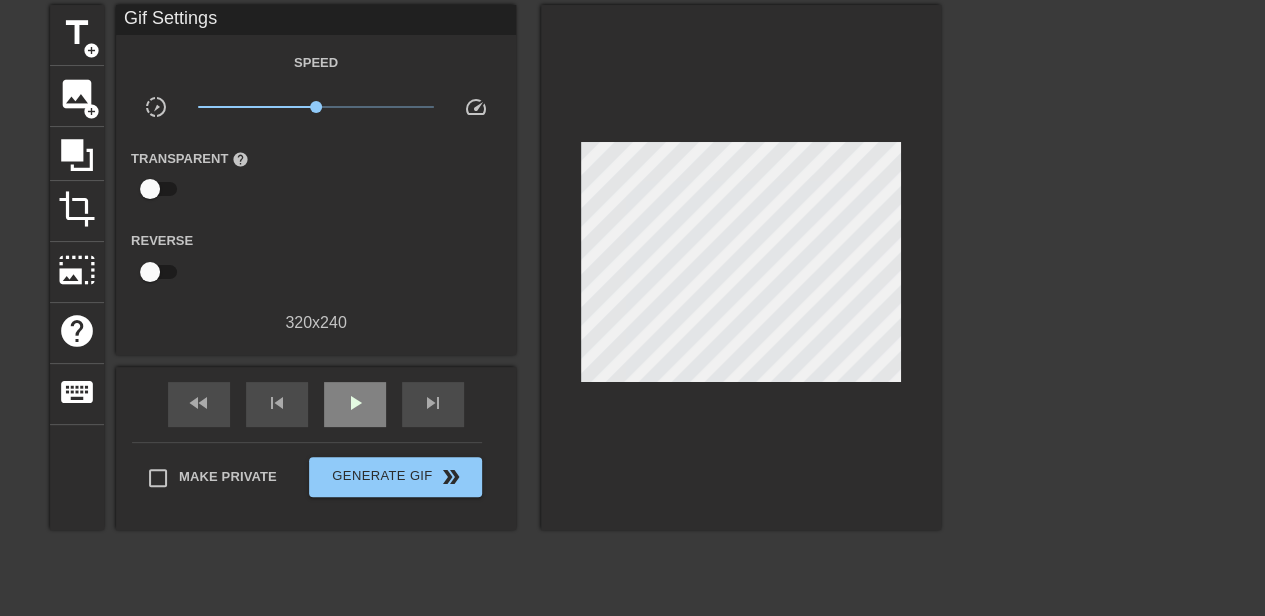 click on "fast_rewind skip_previous play_arrow skip_next" at bounding box center (316, 404) 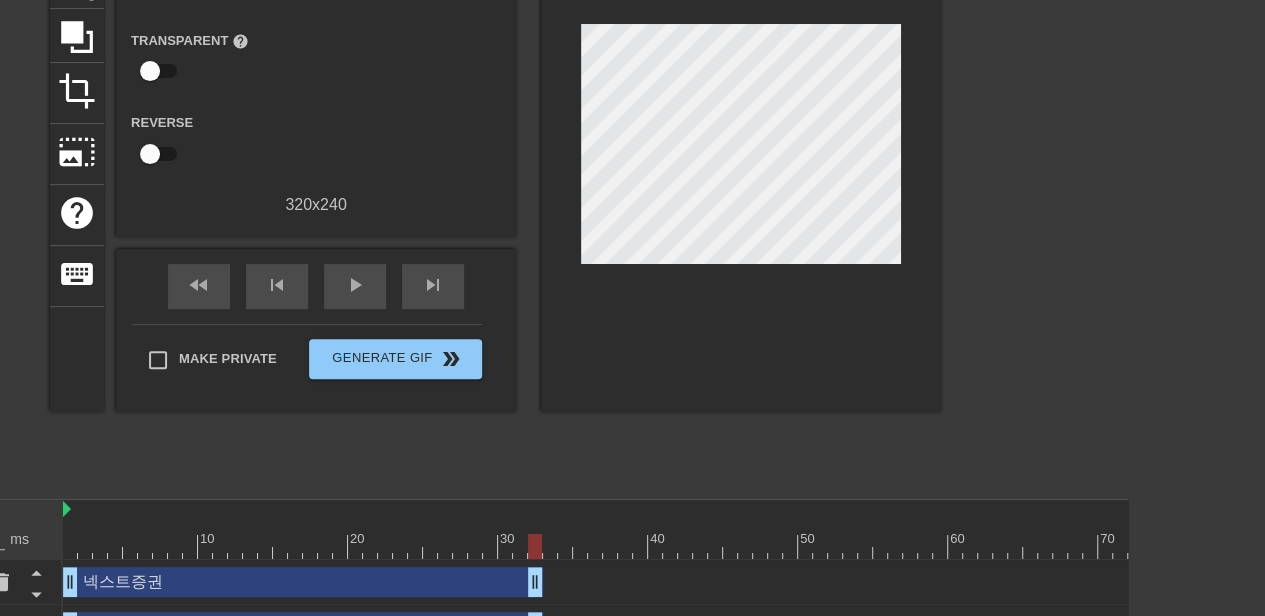 scroll, scrollTop: 374, scrollLeft: 137, axis: both 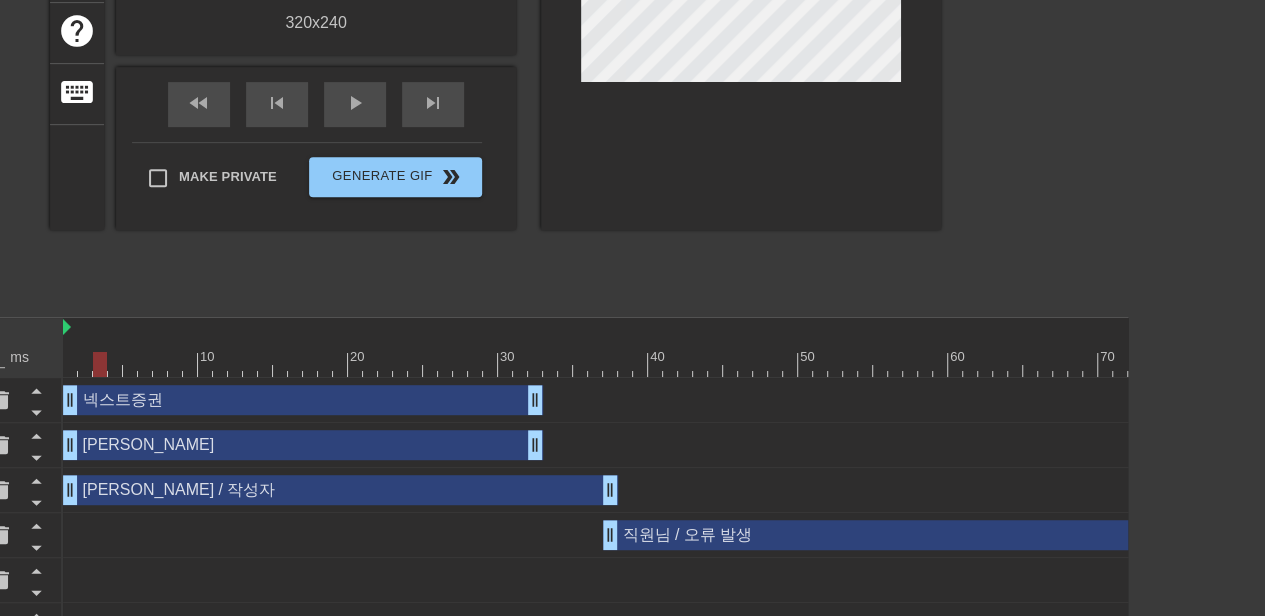 drag, startPoint x: 107, startPoint y: 361, endPoint x: 29, endPoint y: 361, distance: 78 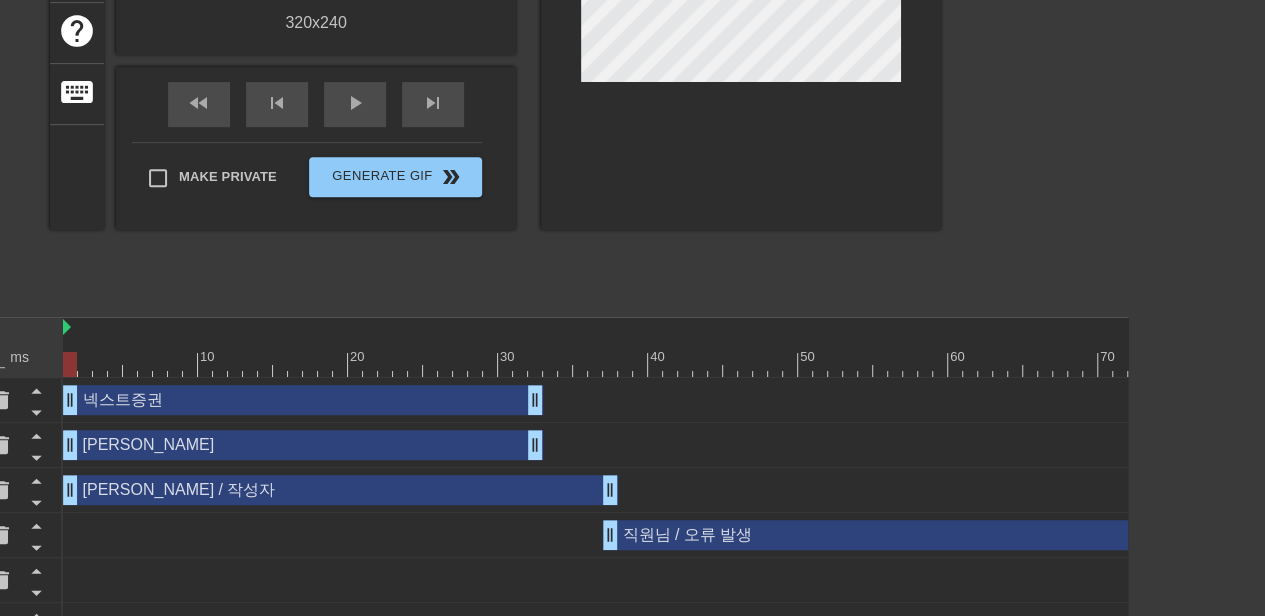 scroll, scrollTop: 0, scrollLeft: 137, axis: horizontal 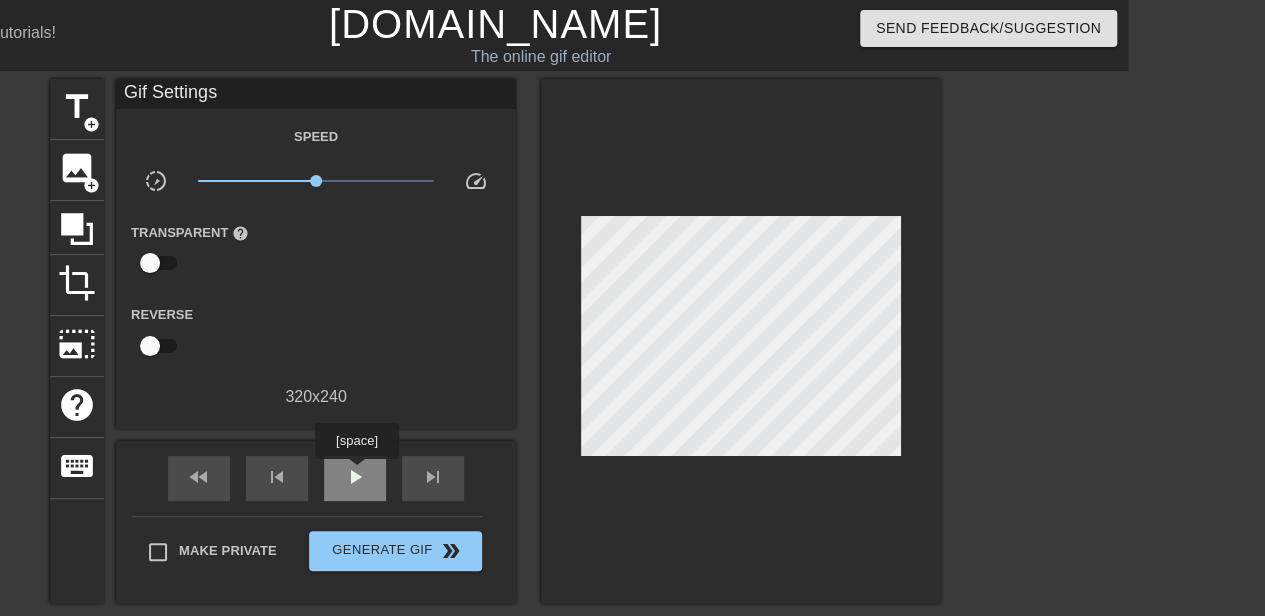 click on "play_arrow" at bounding box center (355, 477) 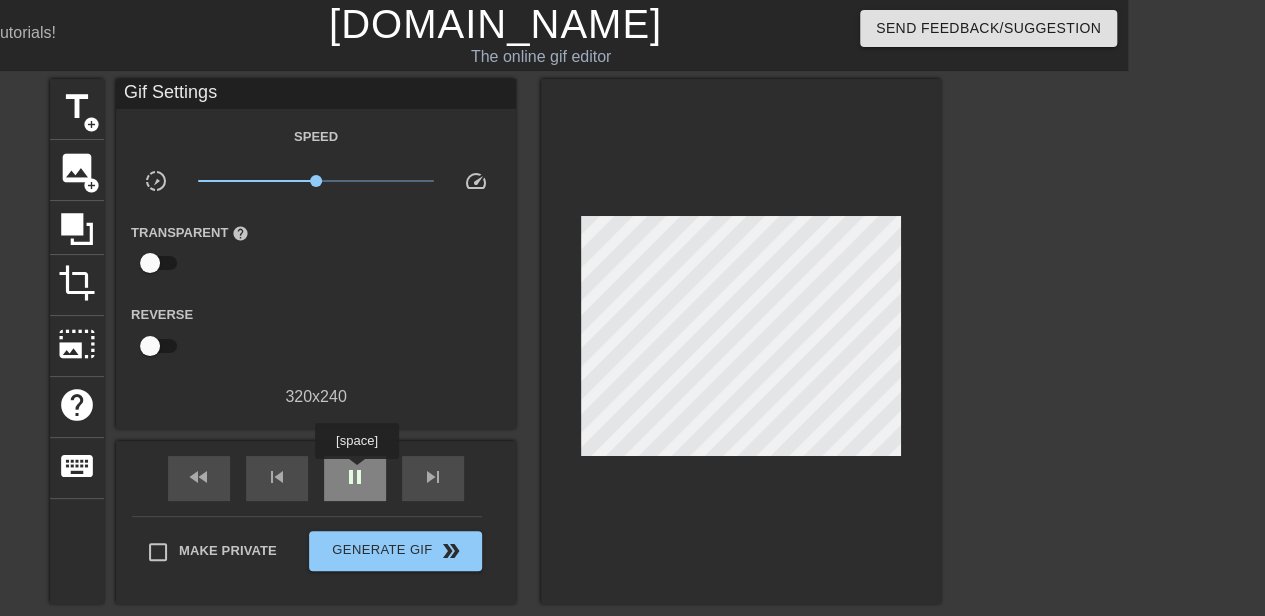 type on "70" 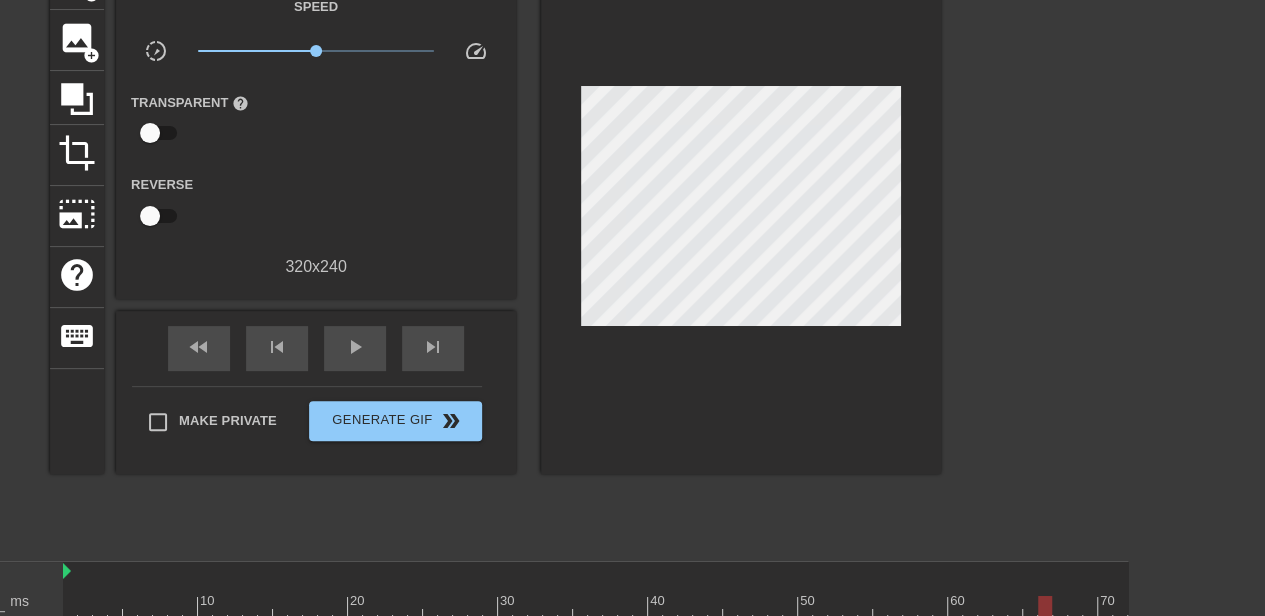 scroll, scrollTop: 100, scrollLeft: 137, axis: both 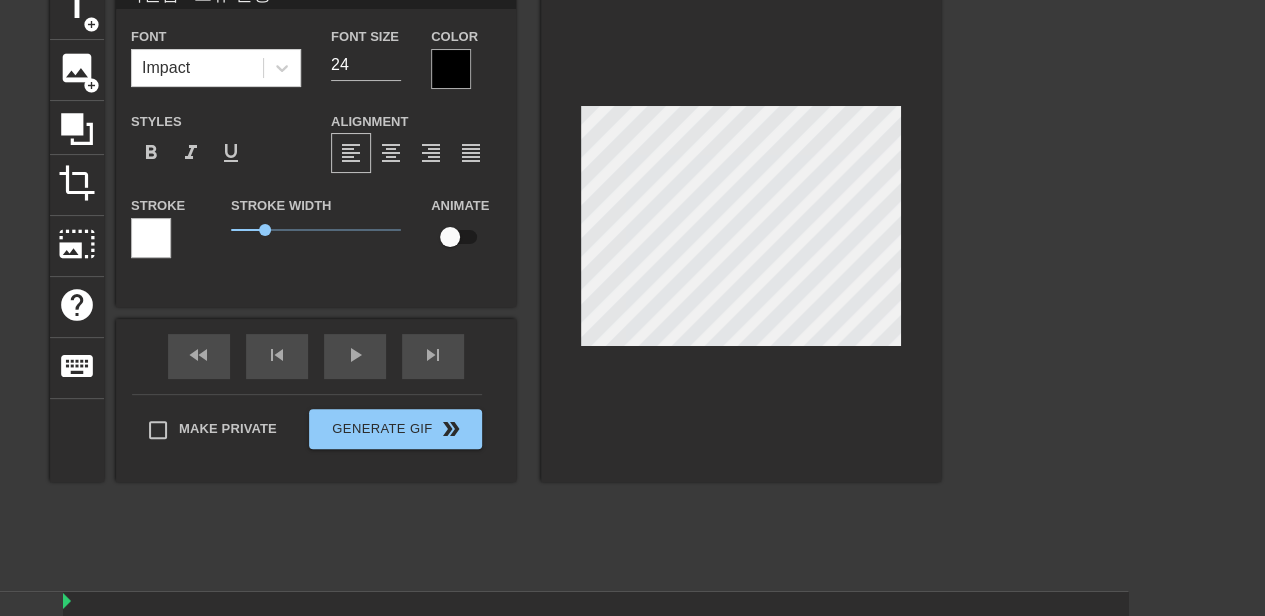 type on "직원 / 오류 발생" 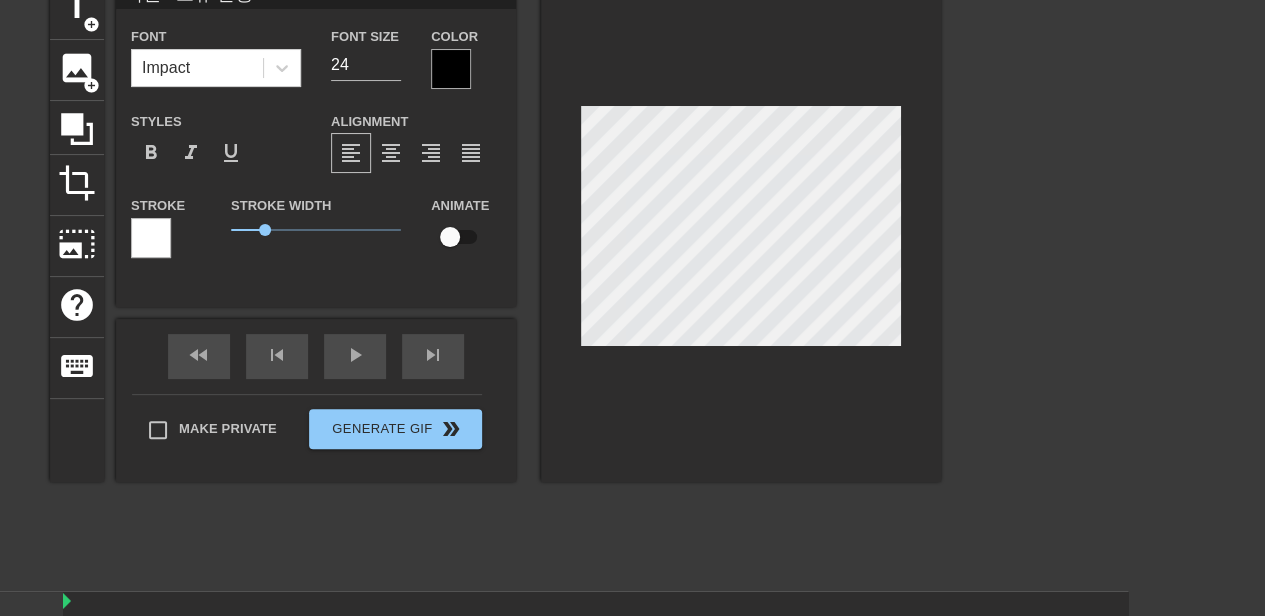 type on "직원  / 오류 발생" 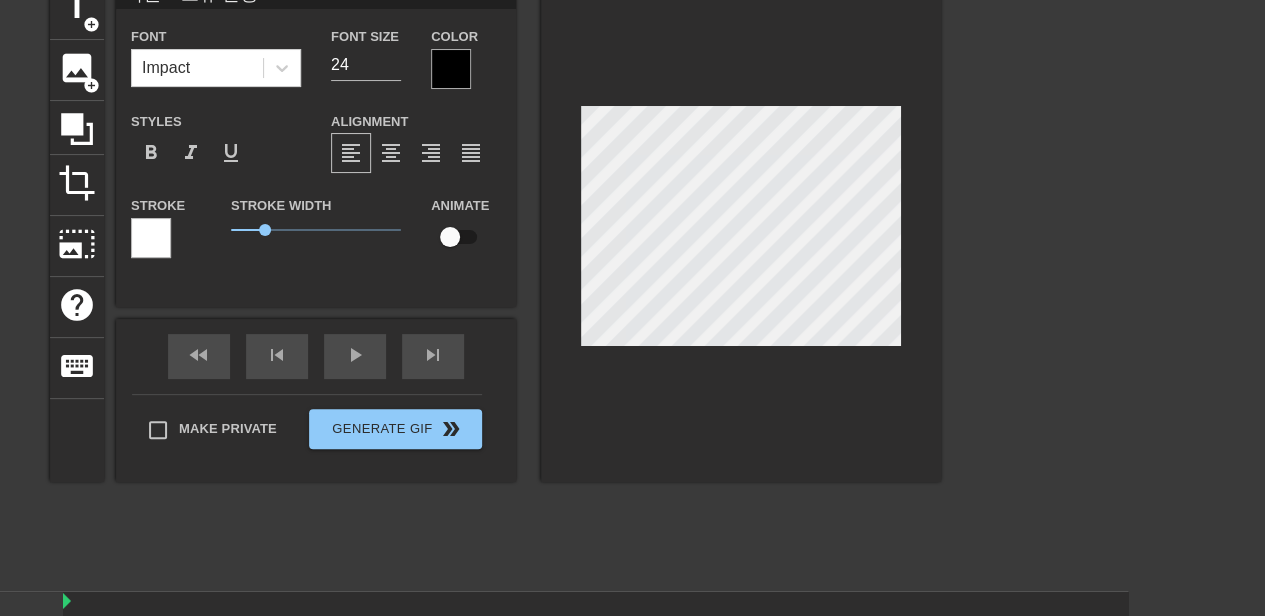type on "직원 ㄴ / 오류 발생" 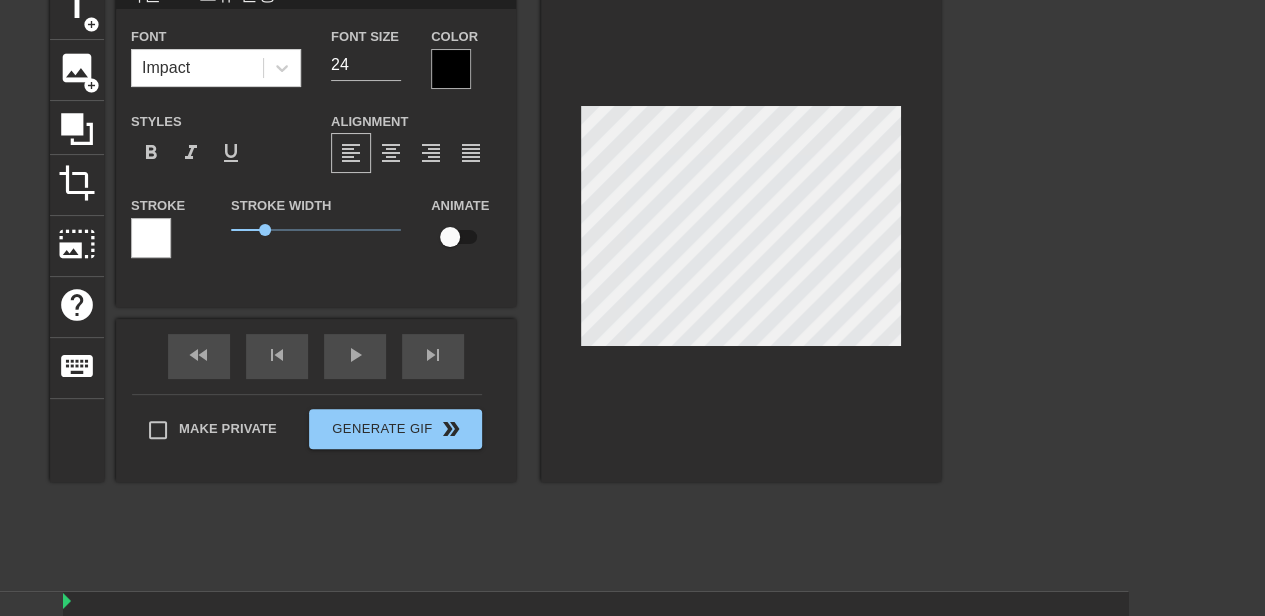 type on "직원 니 / 오류 발생" 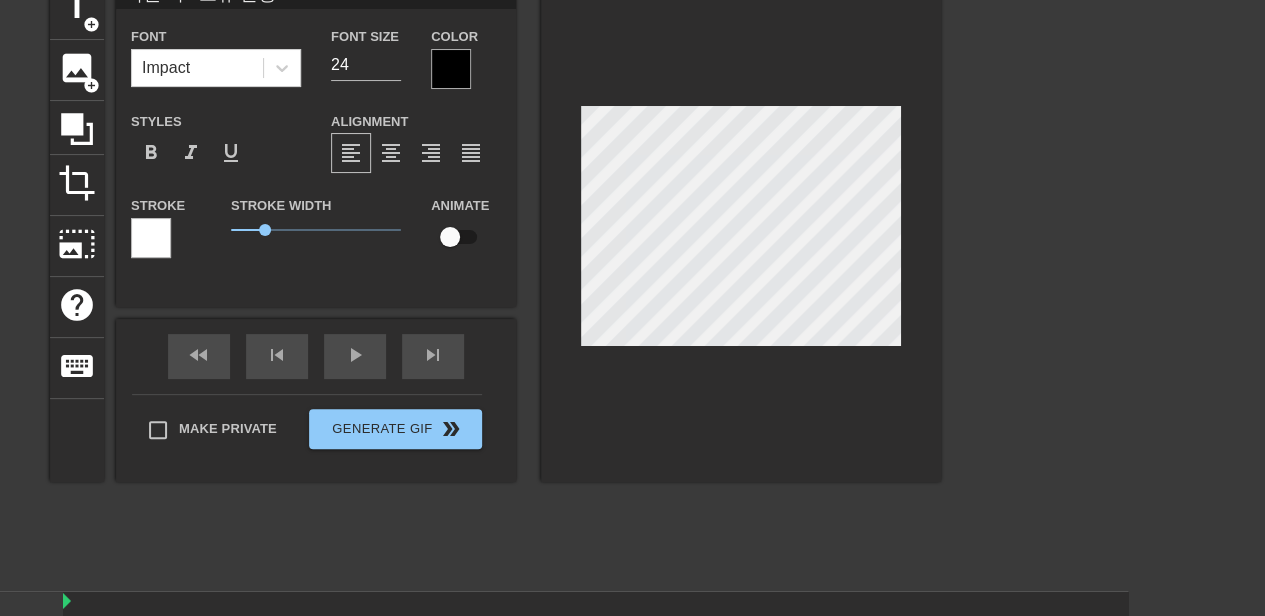 type on "직원 님 / 오류 발생" 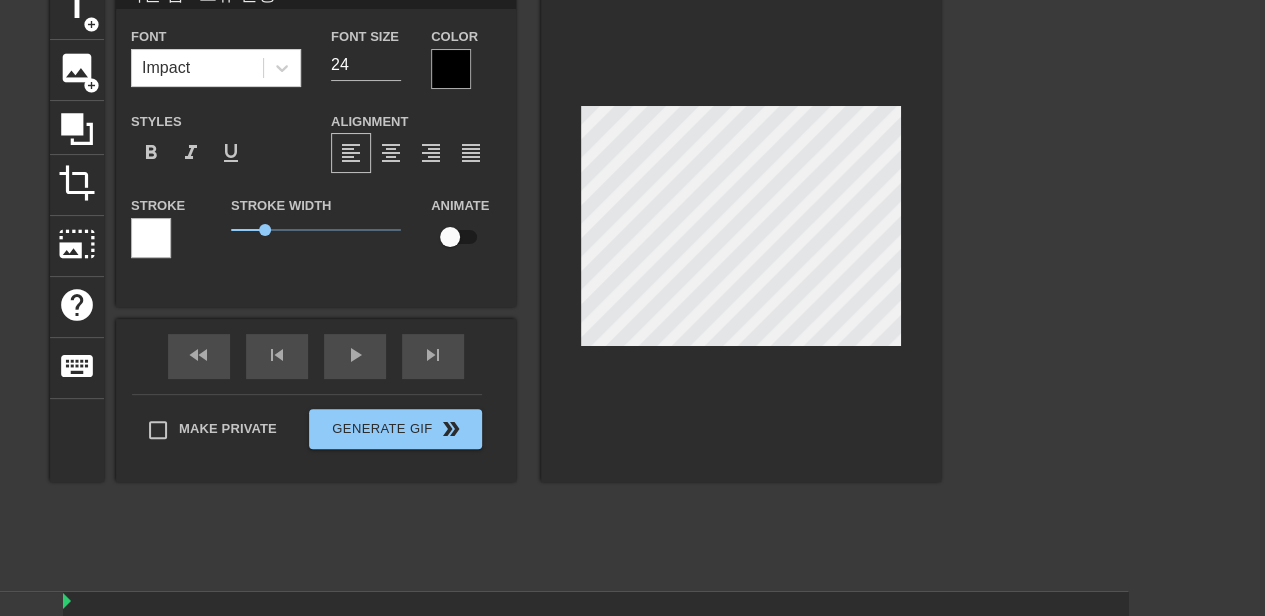 type on "직원 니 / 오류 발생" 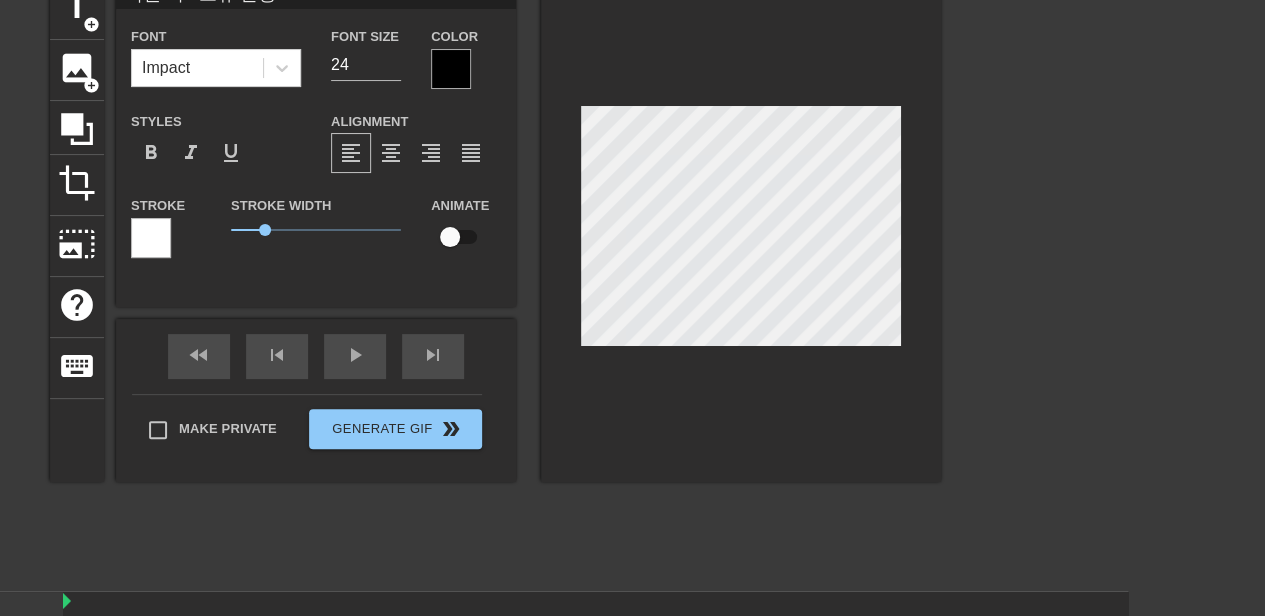 type on "직원 ㄴ / 오류 발생" 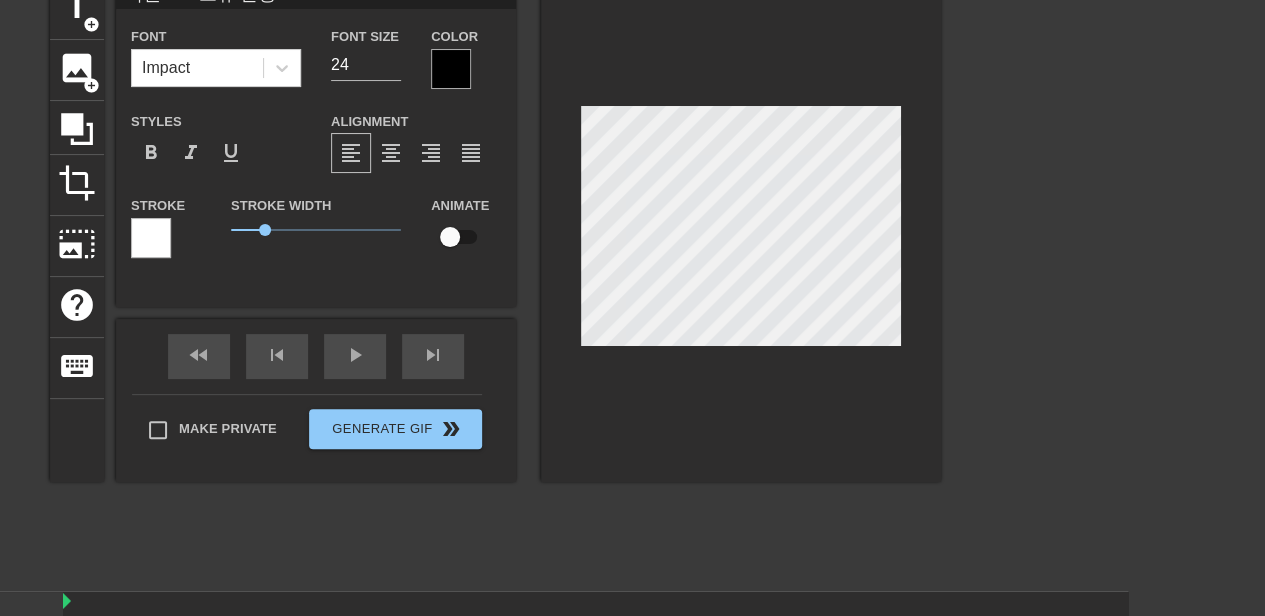 type on "직원  / 오류 발생" 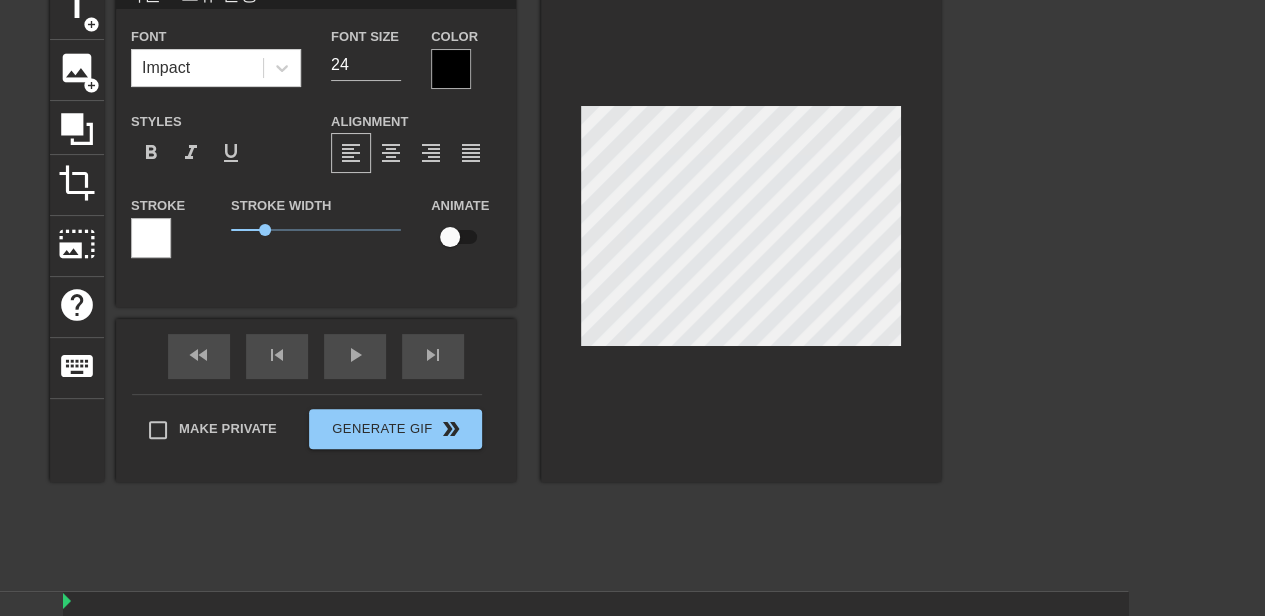 click at bounding box center (1115, 279) 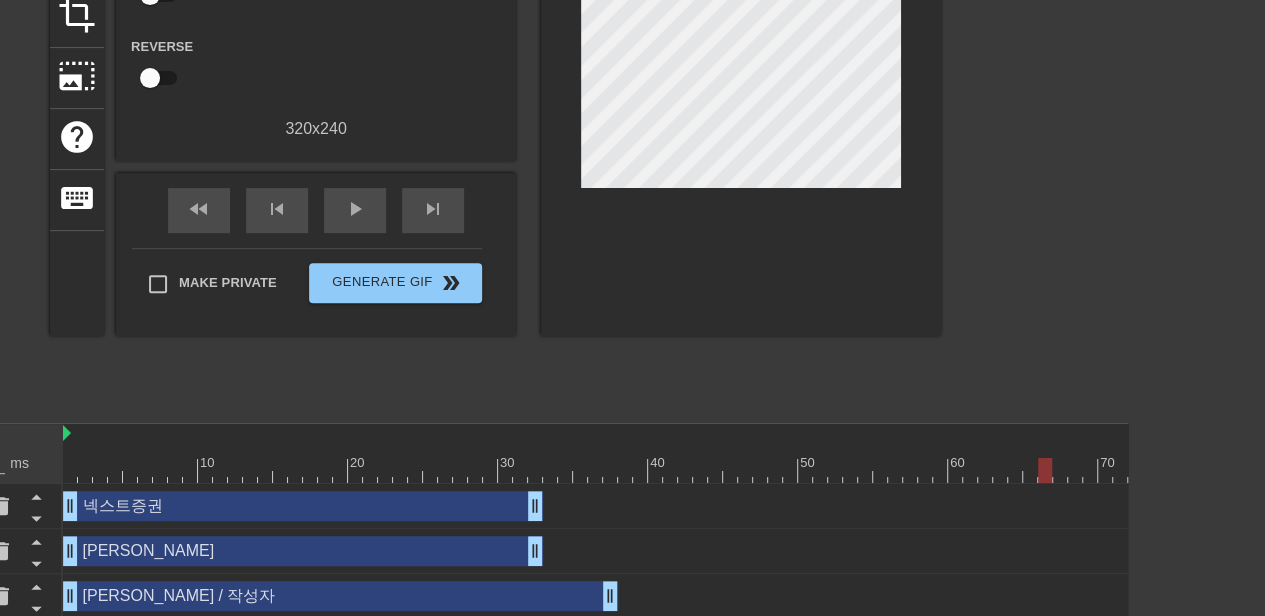 scroll, scrollTop: 300, scrollLeft: 137, axis: both 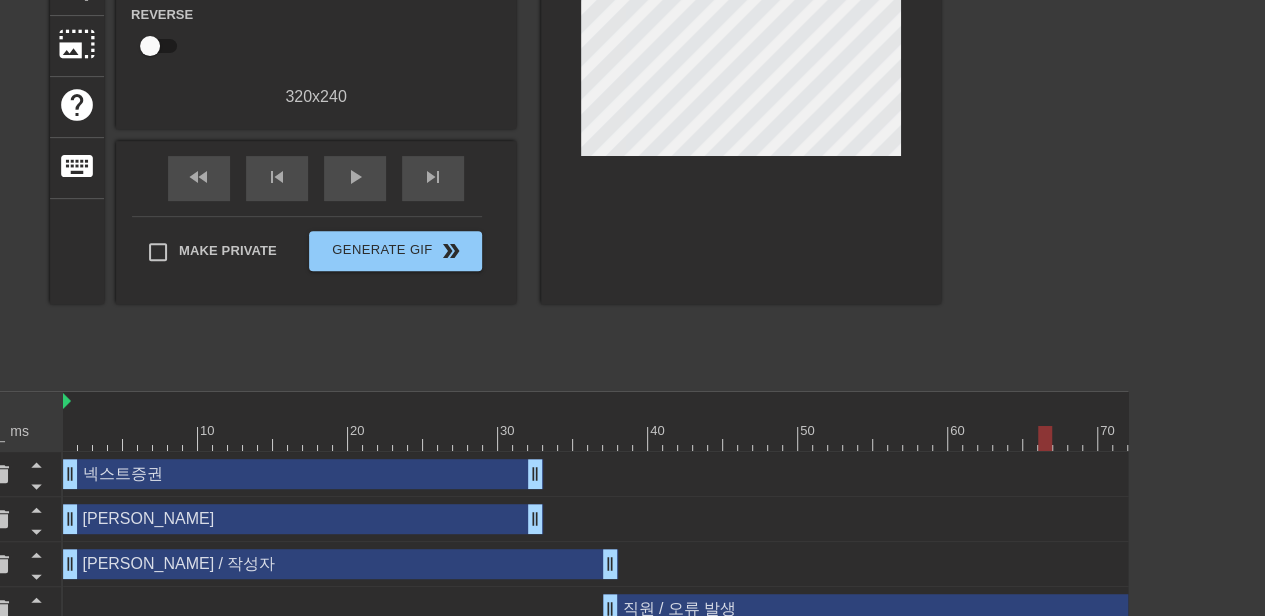 click on "넥스트증권 drag_handle drag_handle" at bounding box center (303, 474) 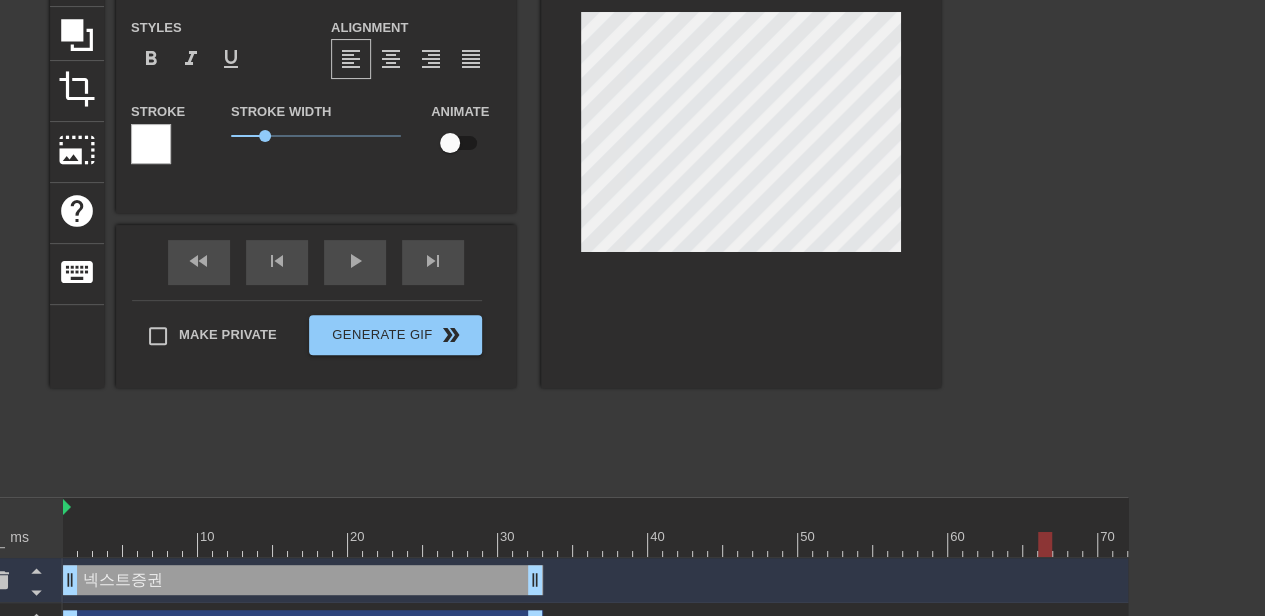 scroll, scrollTop: 300, scrollLeft: 137, axis: both 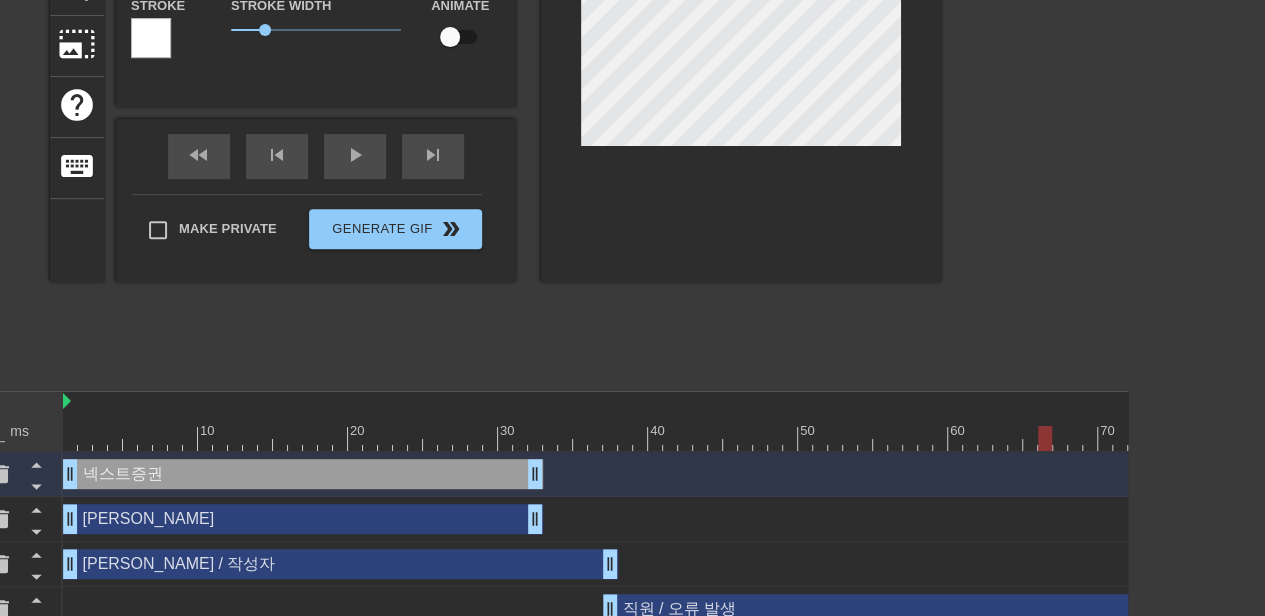 type on "60" 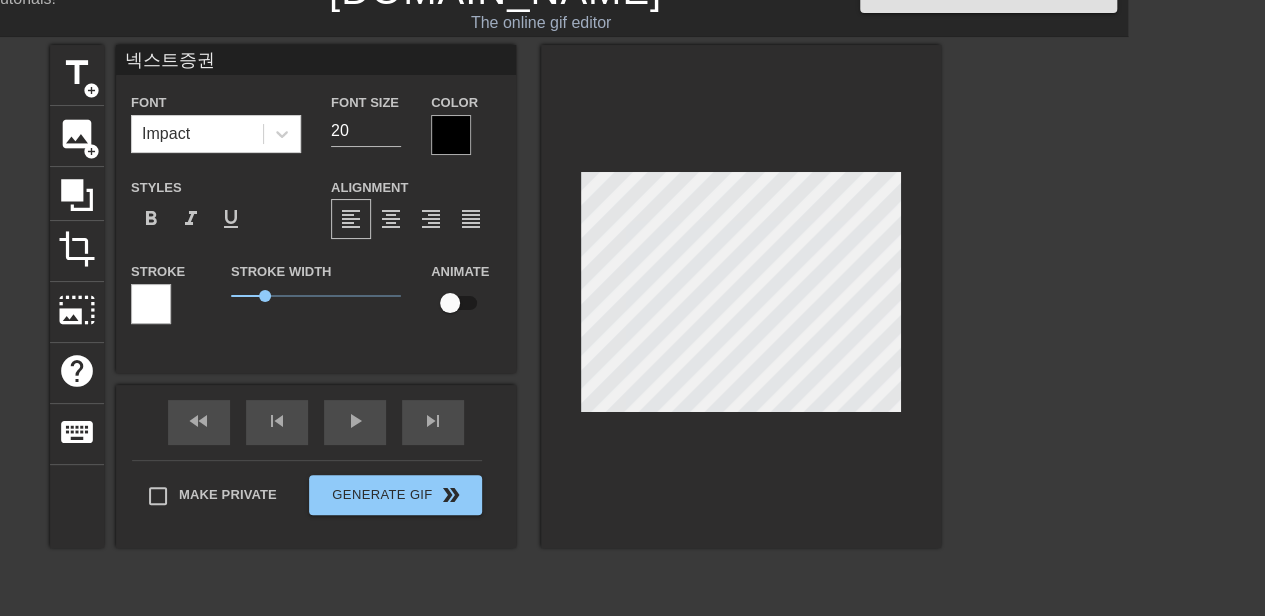 scroll, scrollTop: 0, scrollLeft: 137, axis: horizontal 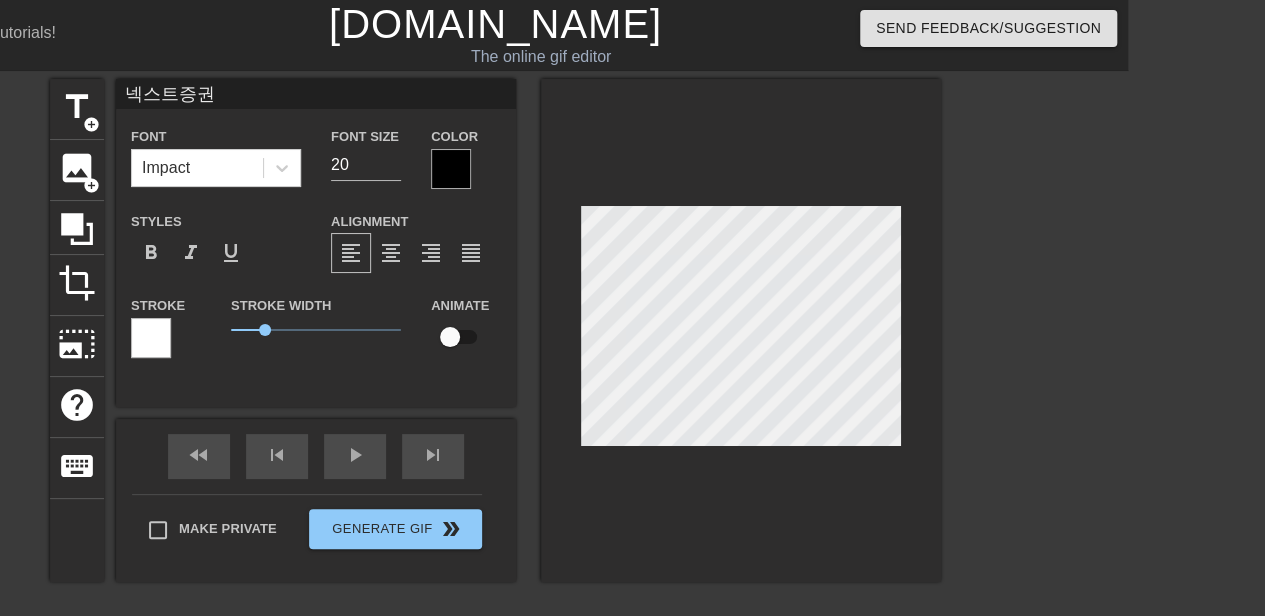 type on "ㅈ" 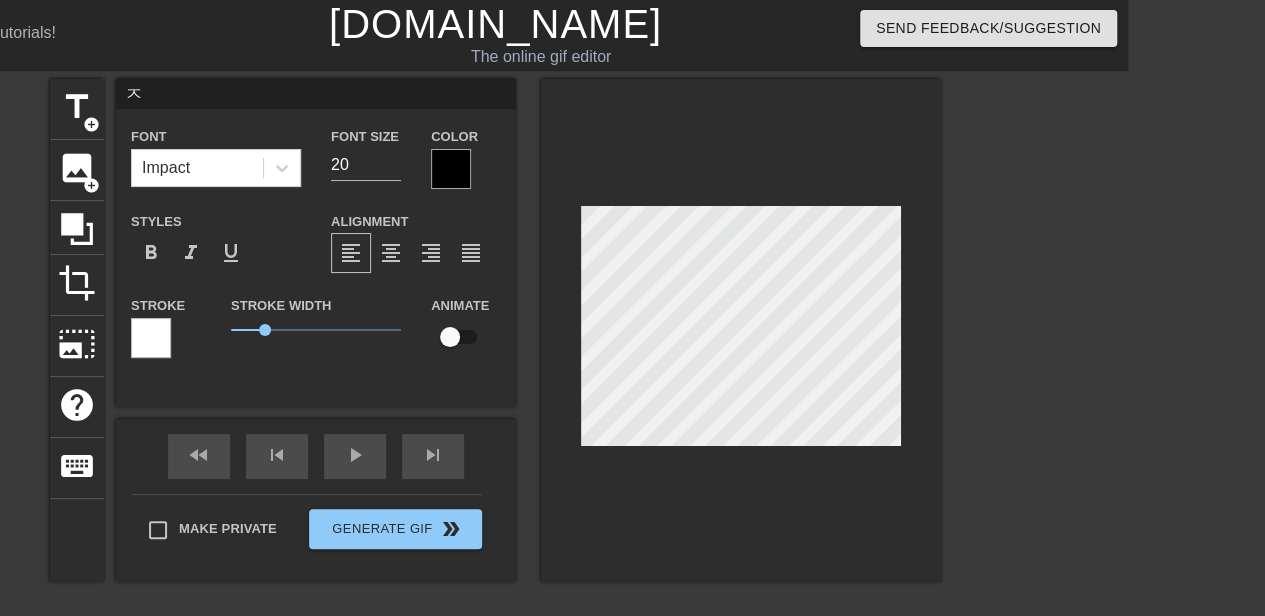scroll, scrollTop: 2, scrollLeft: 2, axis: both 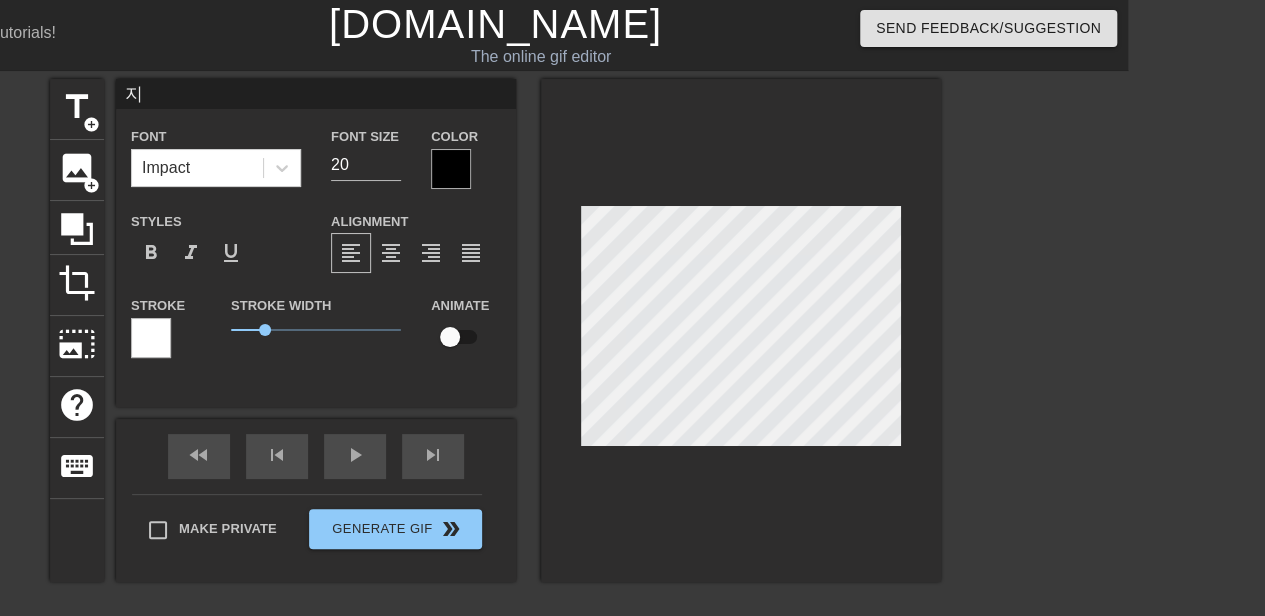 type on "지" 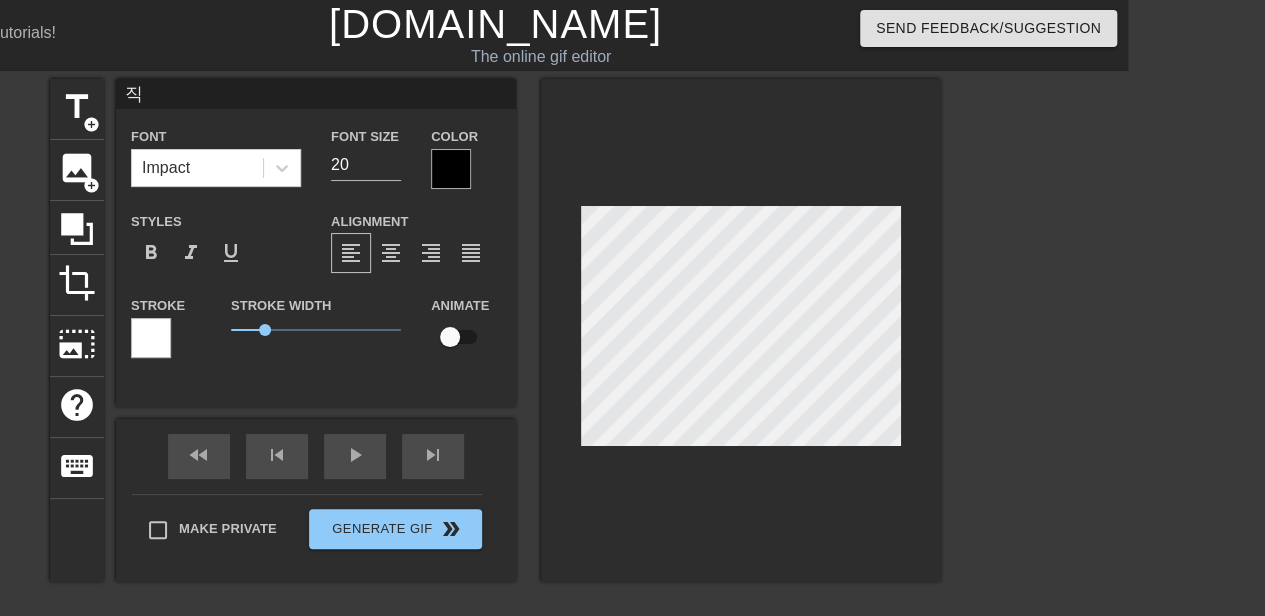 type on "직ㅇ" 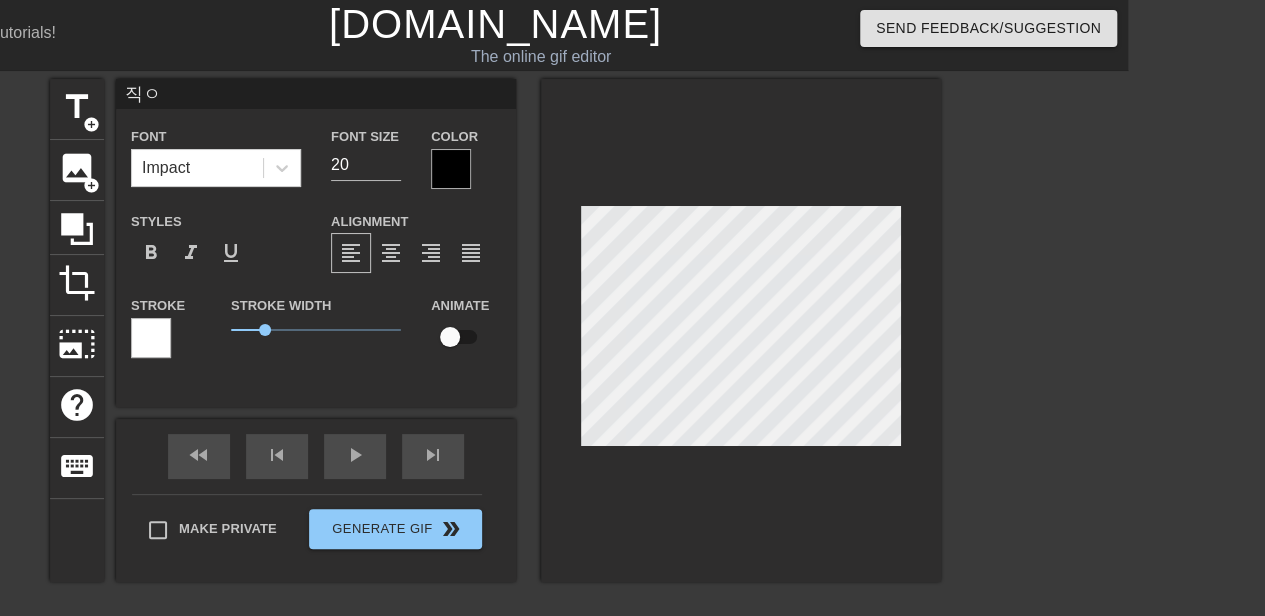 type on "직우" 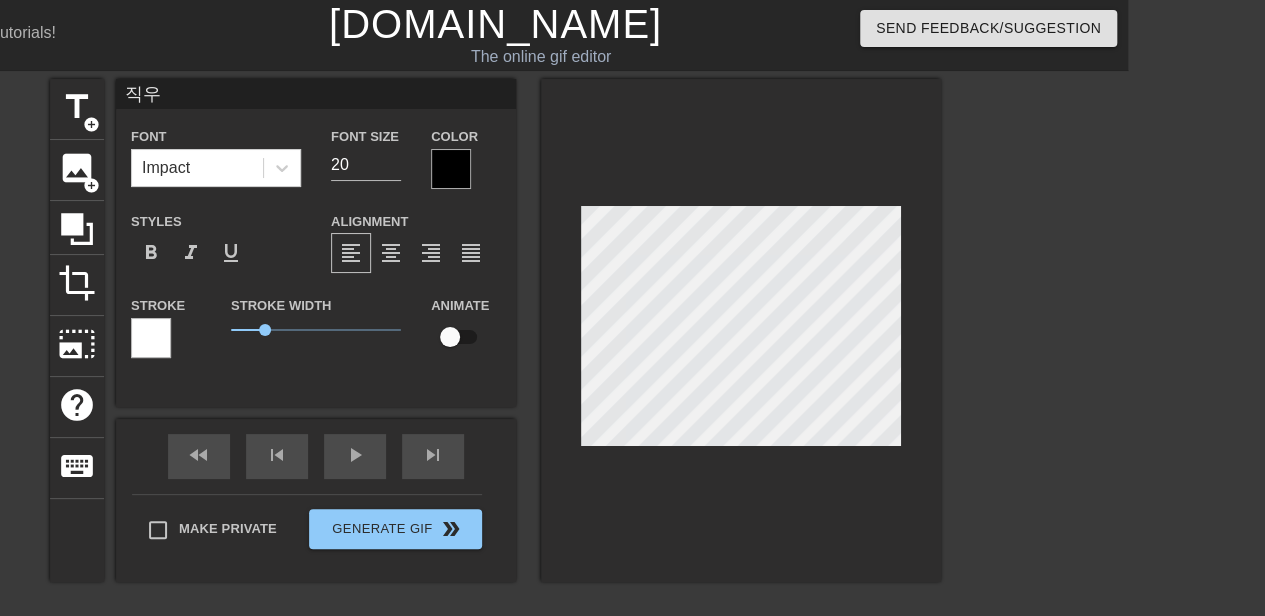 type on "직워" 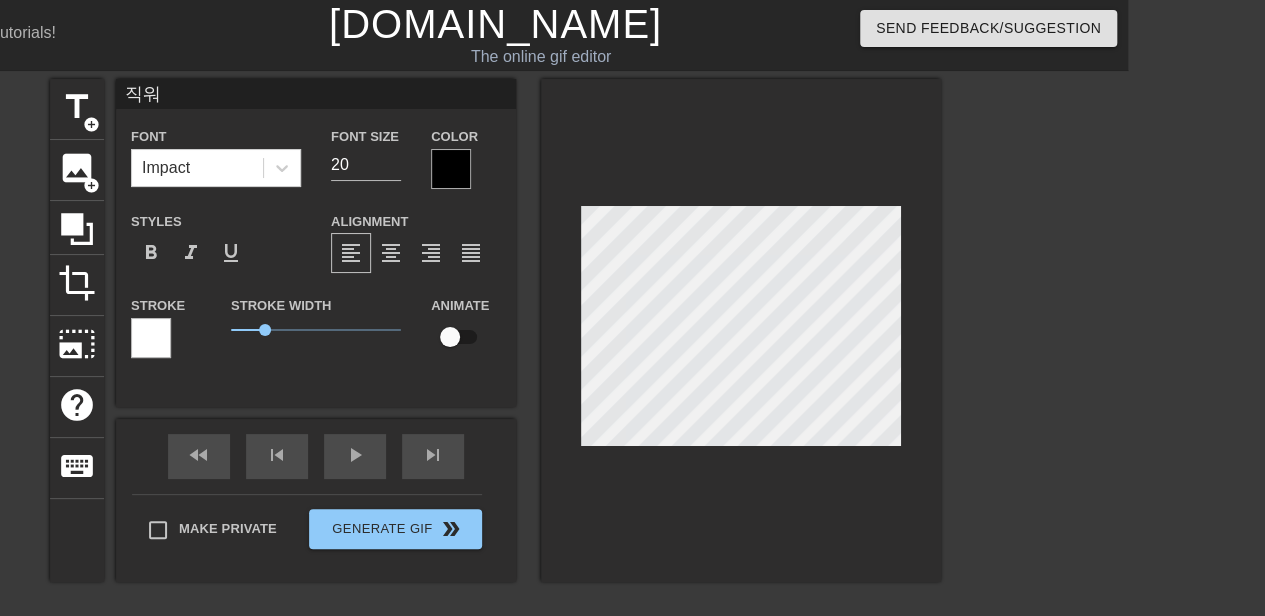 type on "직원" 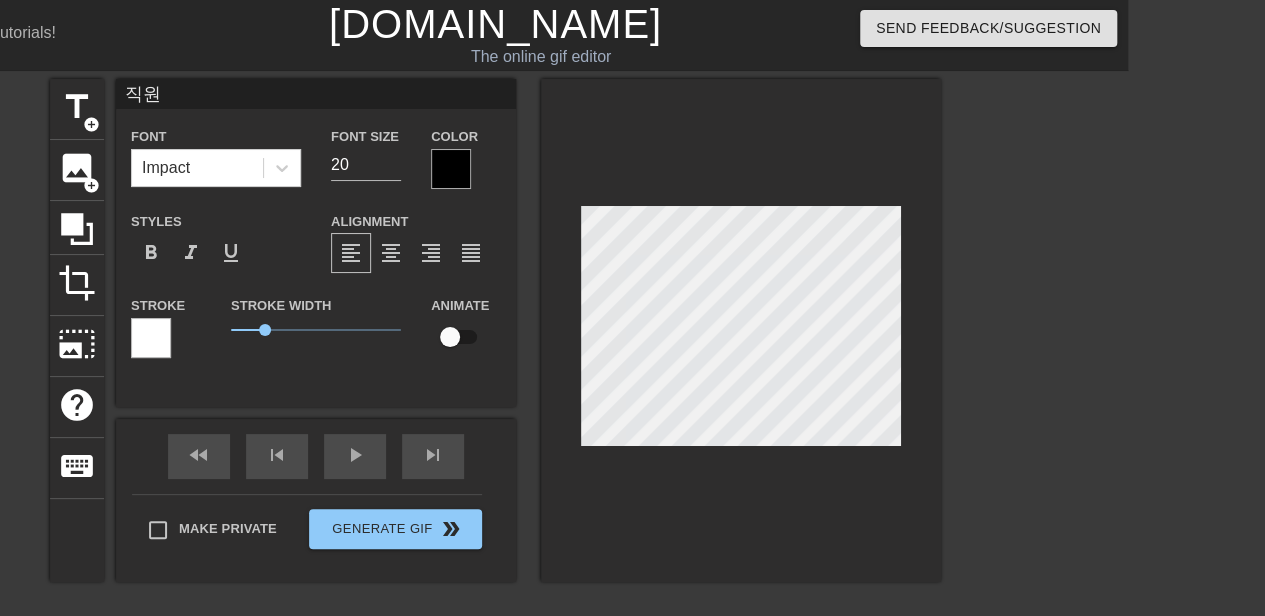 click at bounding box center [1115, 379] 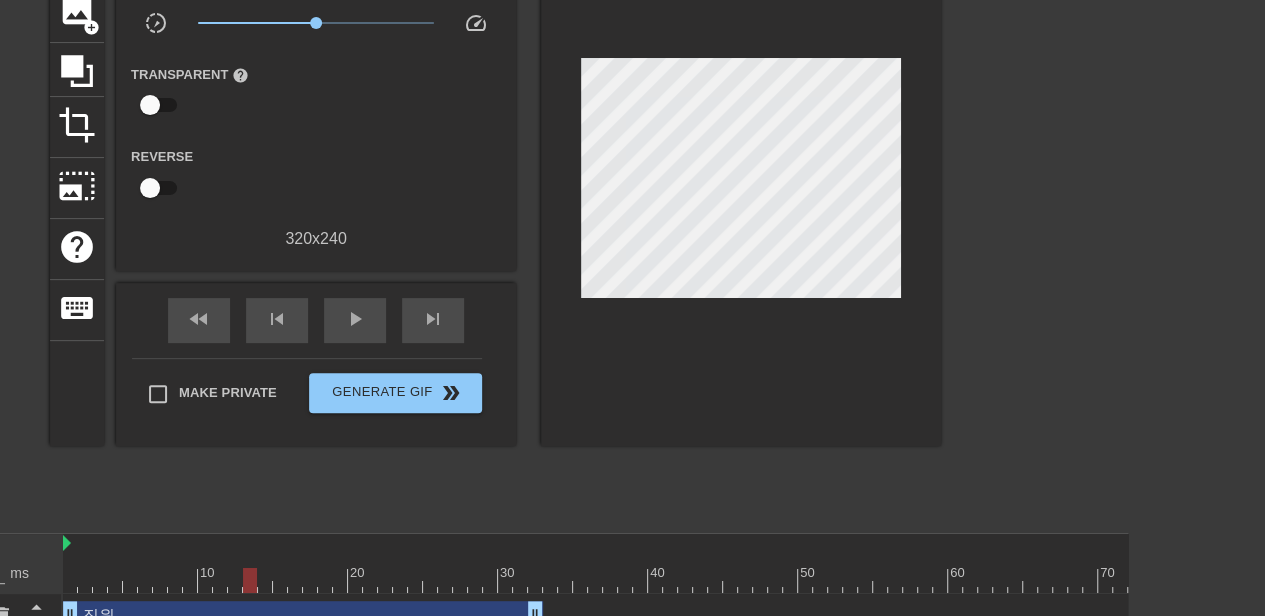 scroll, scrollTop: 300, scrollLeft: 137, axis: both 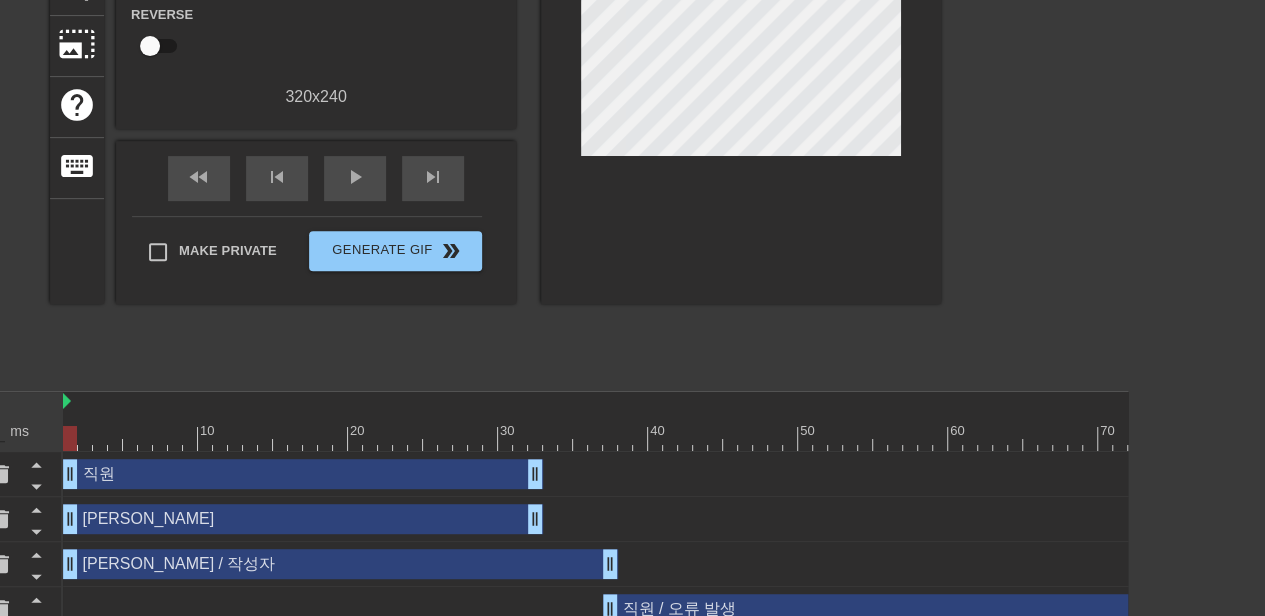 drag, startPoint x: 208, startPoint y: 433, endPoint x: 0, endPoint y: 434, distance: 208.00241 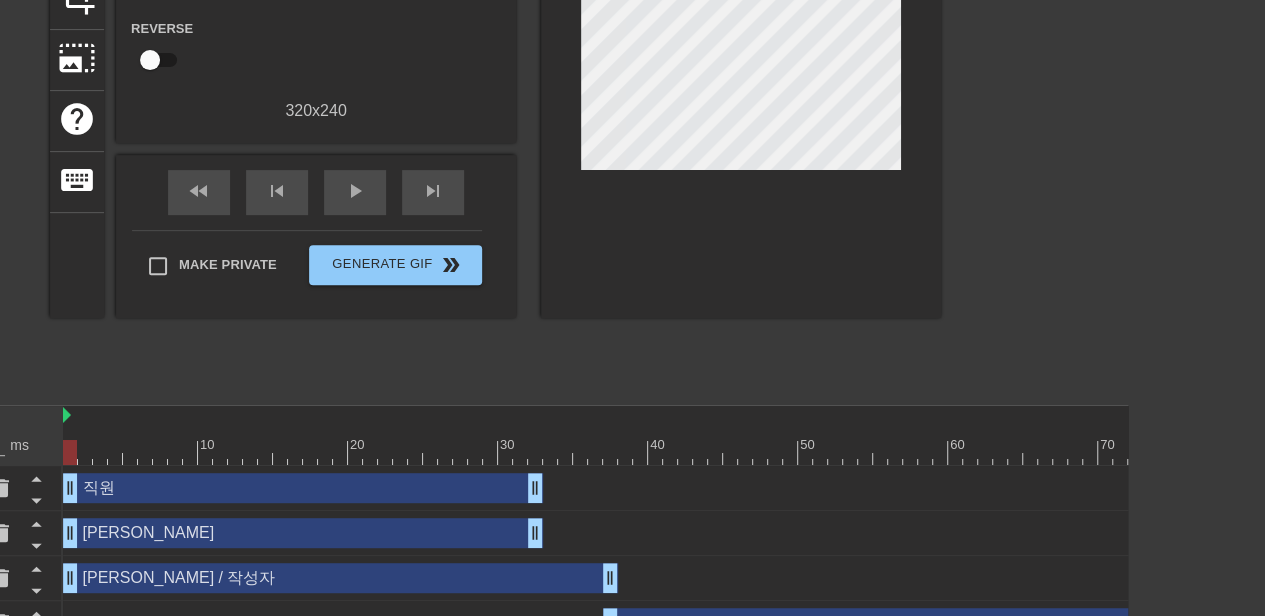 scroll, scrollTop: 100, scrollLeft: 137, axis: both 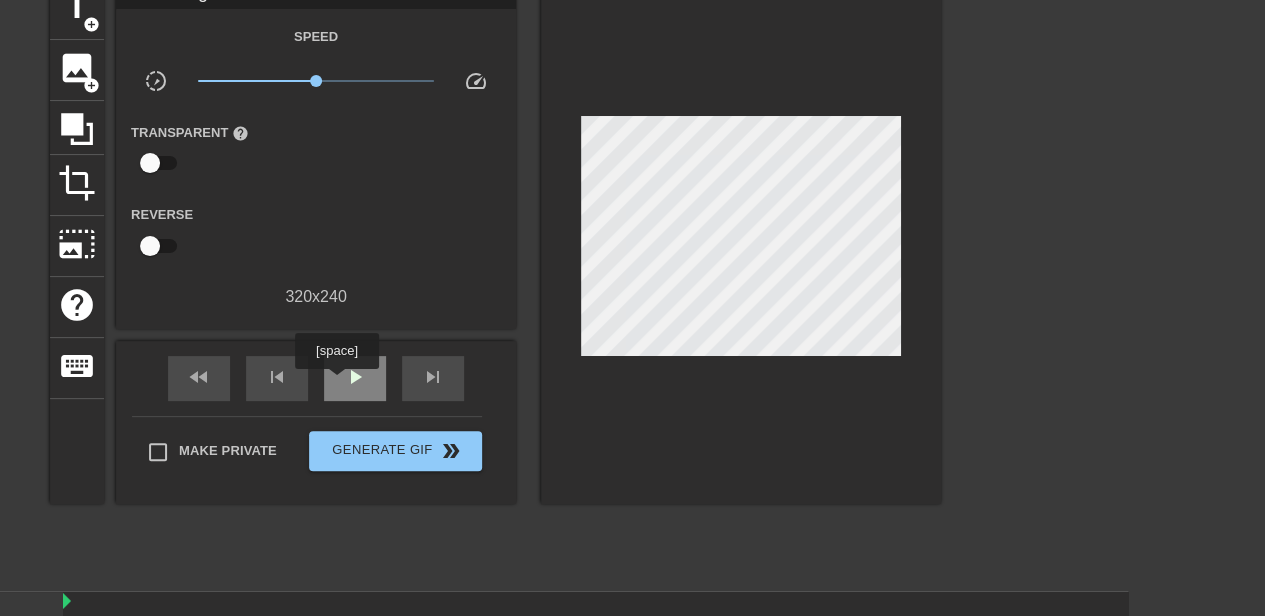 click on "play_arrow" at bounding box center [355, 378] 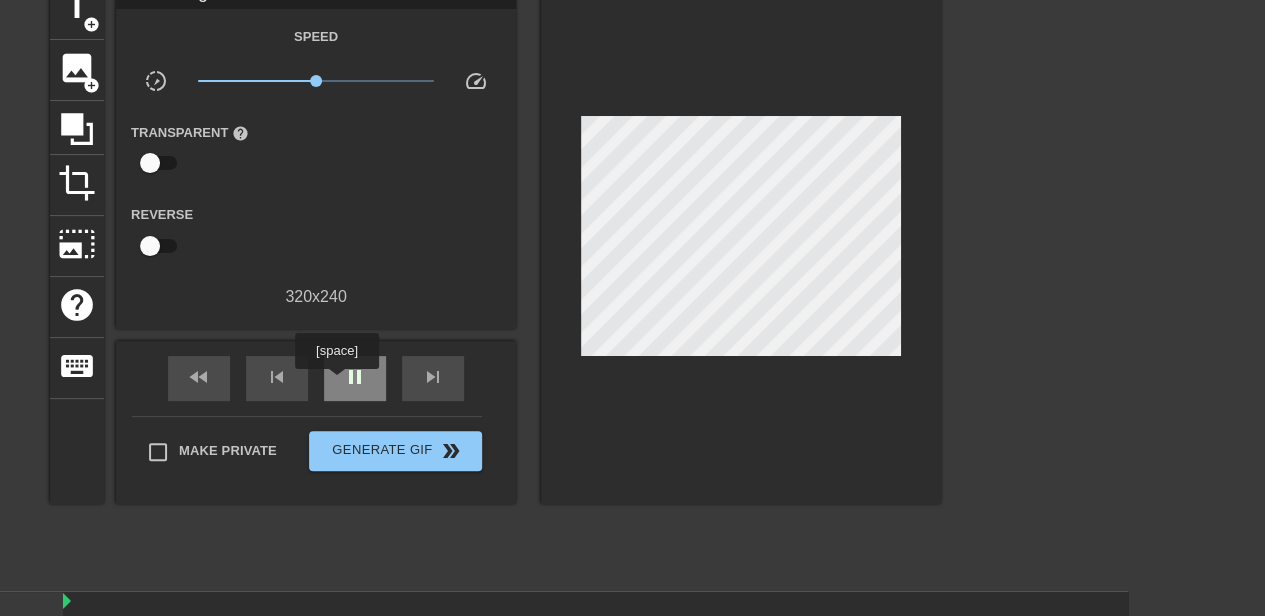 type on "70" 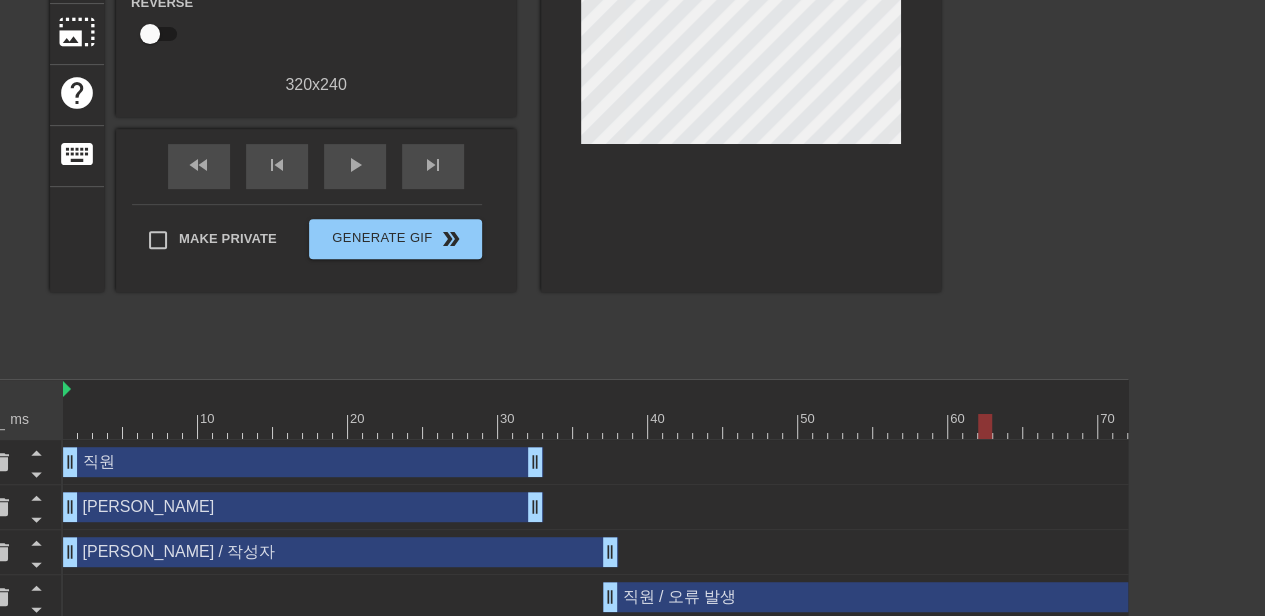 scroll, scrollTop: 100, scrollLeft: 137, axis: both 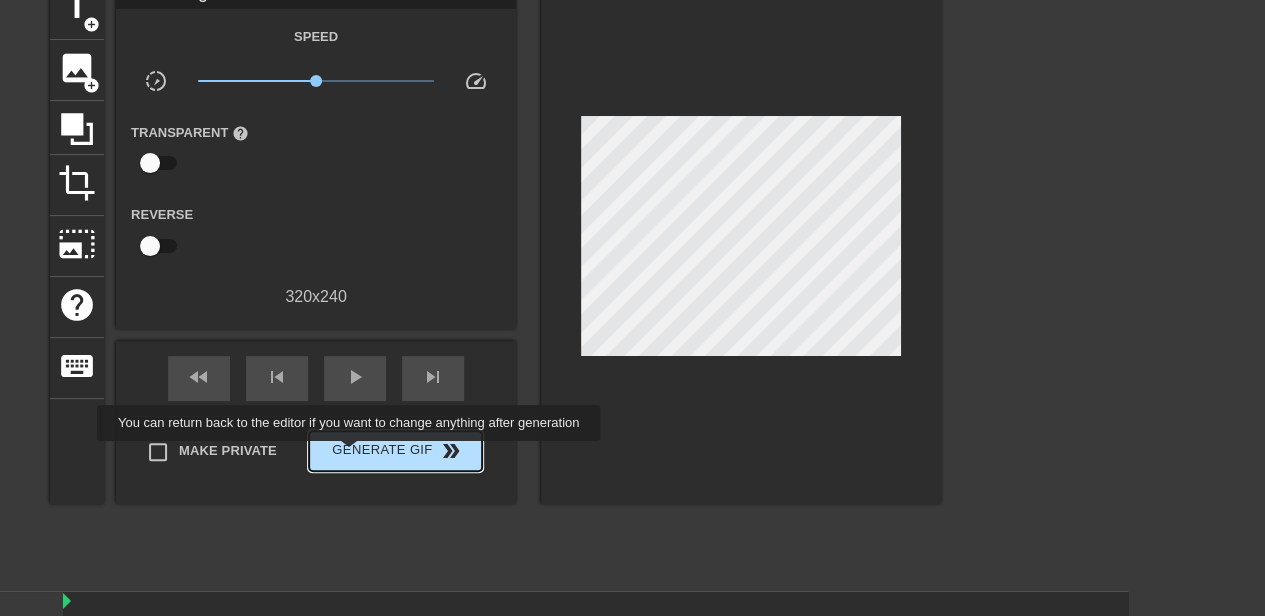 click on "Generate Gif double_arrow" at bounding box center [395, 451] 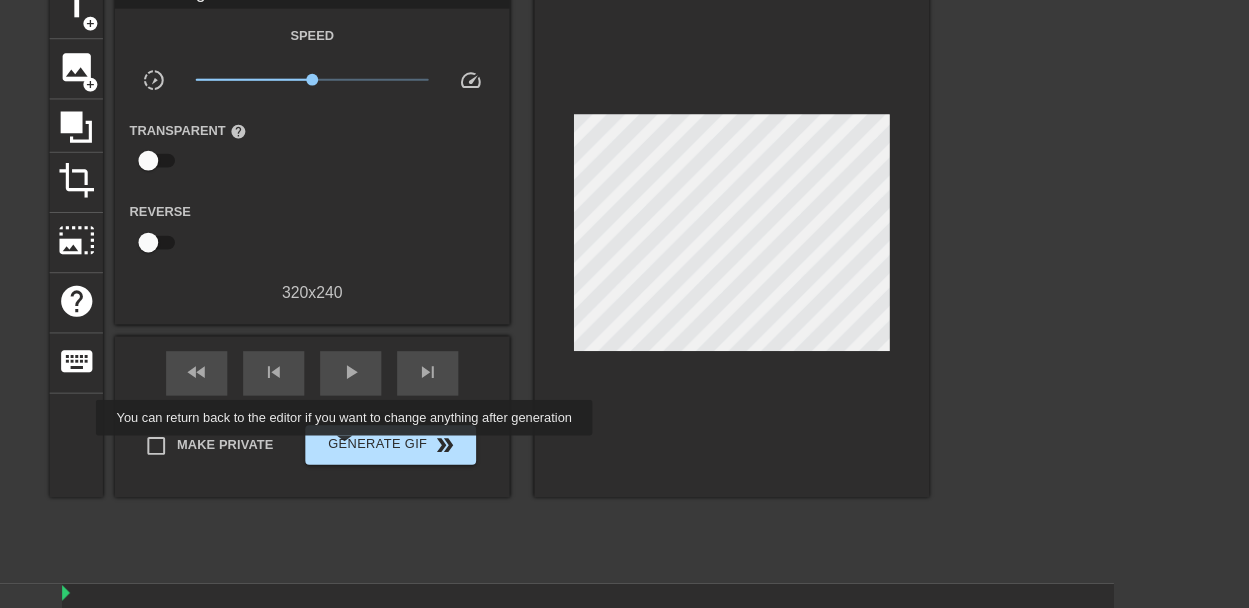 scroll, scrollTop: 72, scrollLeft: 15, axis: both 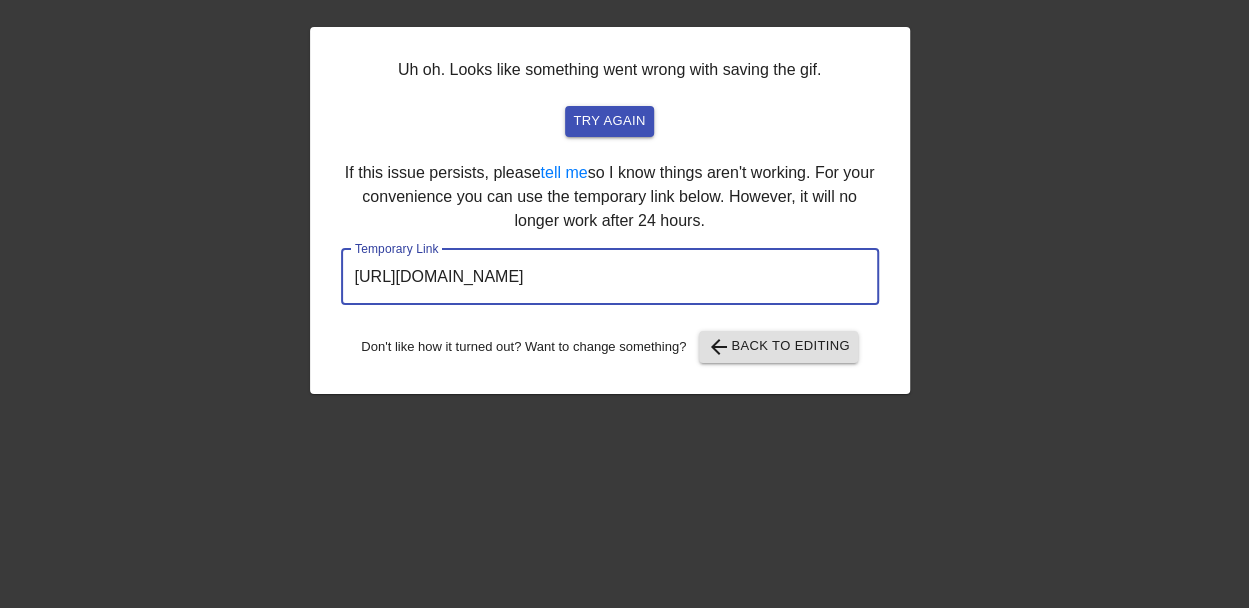 drag, startPoint x: 791, startPoint y: 283, endPoint x: 279, endPoint y: 291, distance: 512.0625 